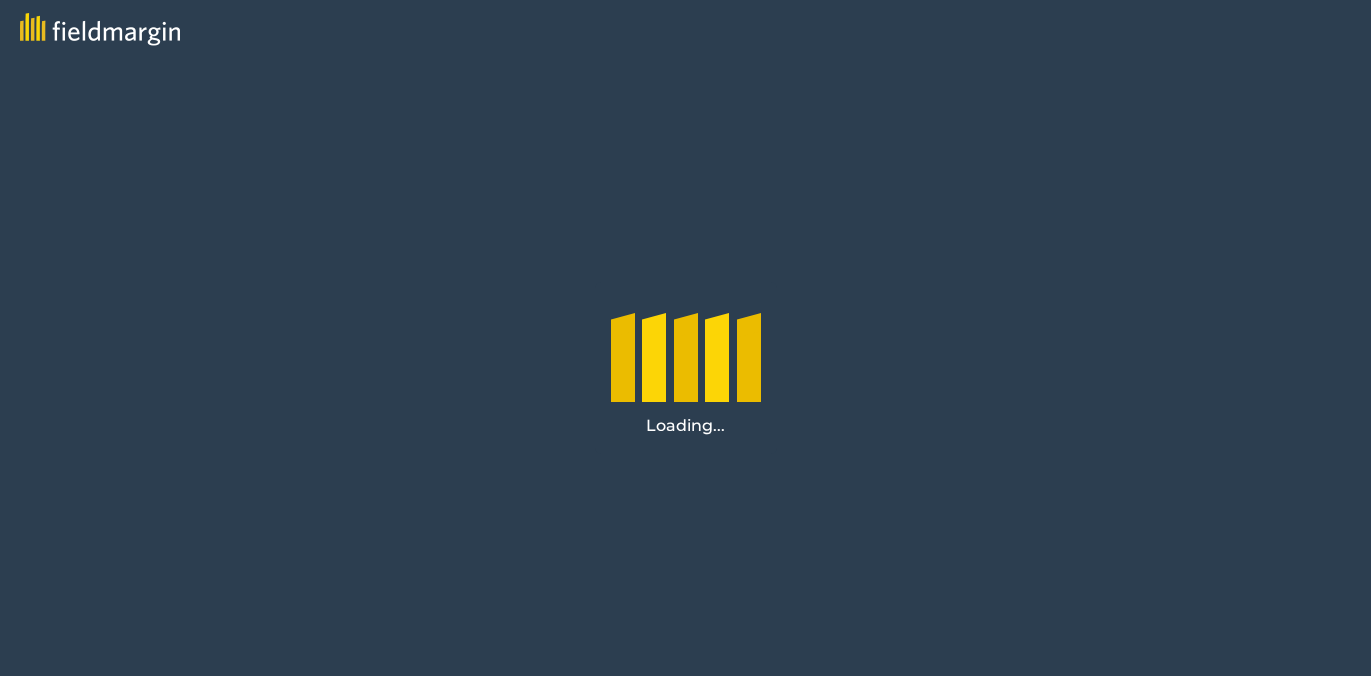 scroll, scrollTop: 0, scrollLeft: 0, axis: both 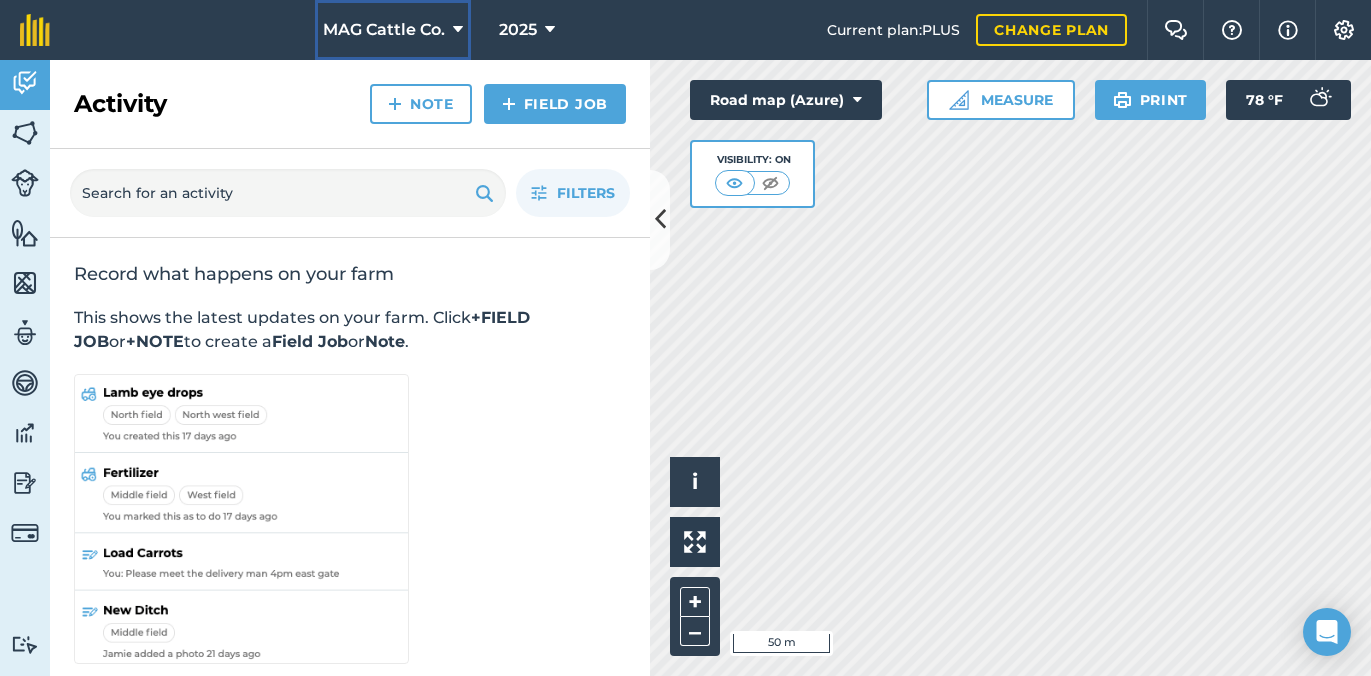 click on "MAG Cattle Co." at bounding box center (384, 30) 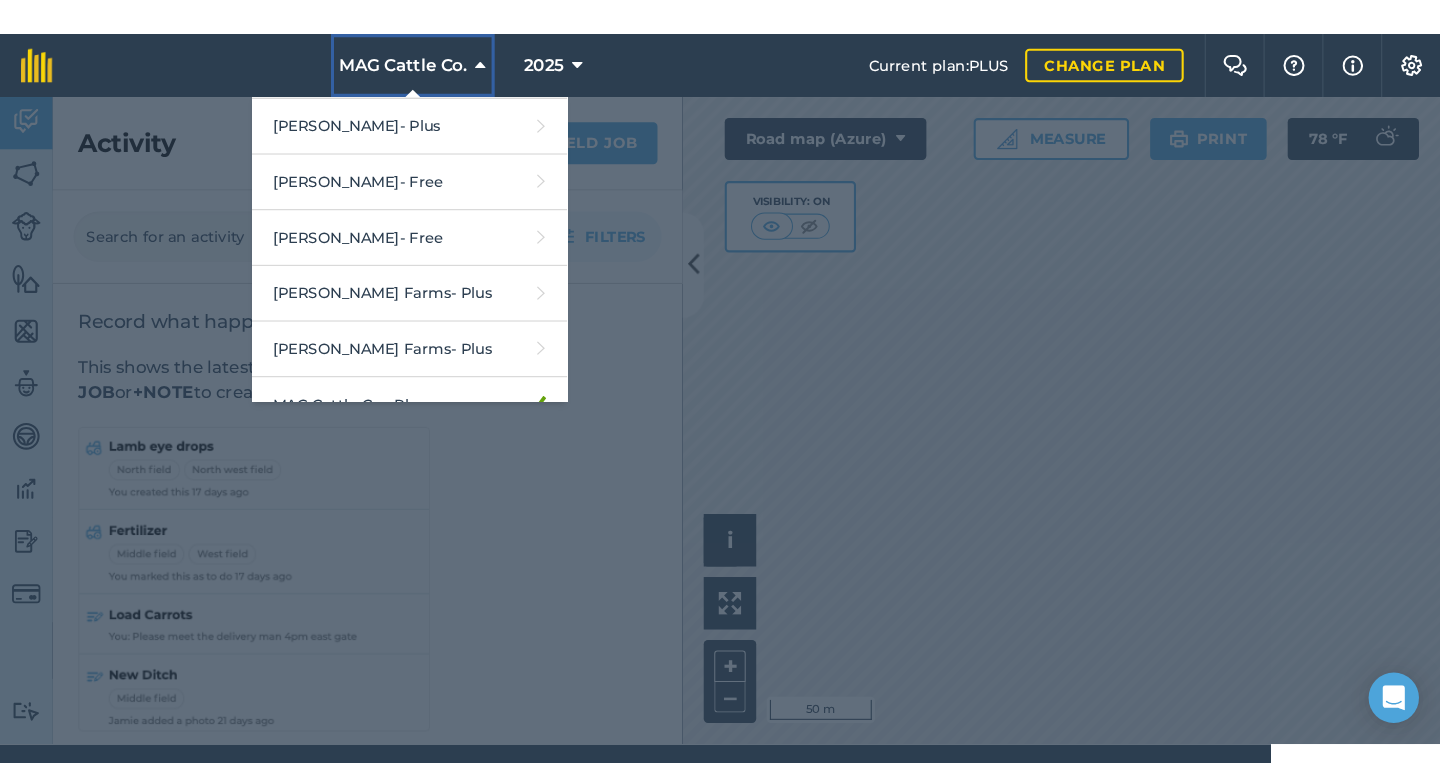 scroll, scrollTop: 509, scrollLeft: 0, axis: vertical 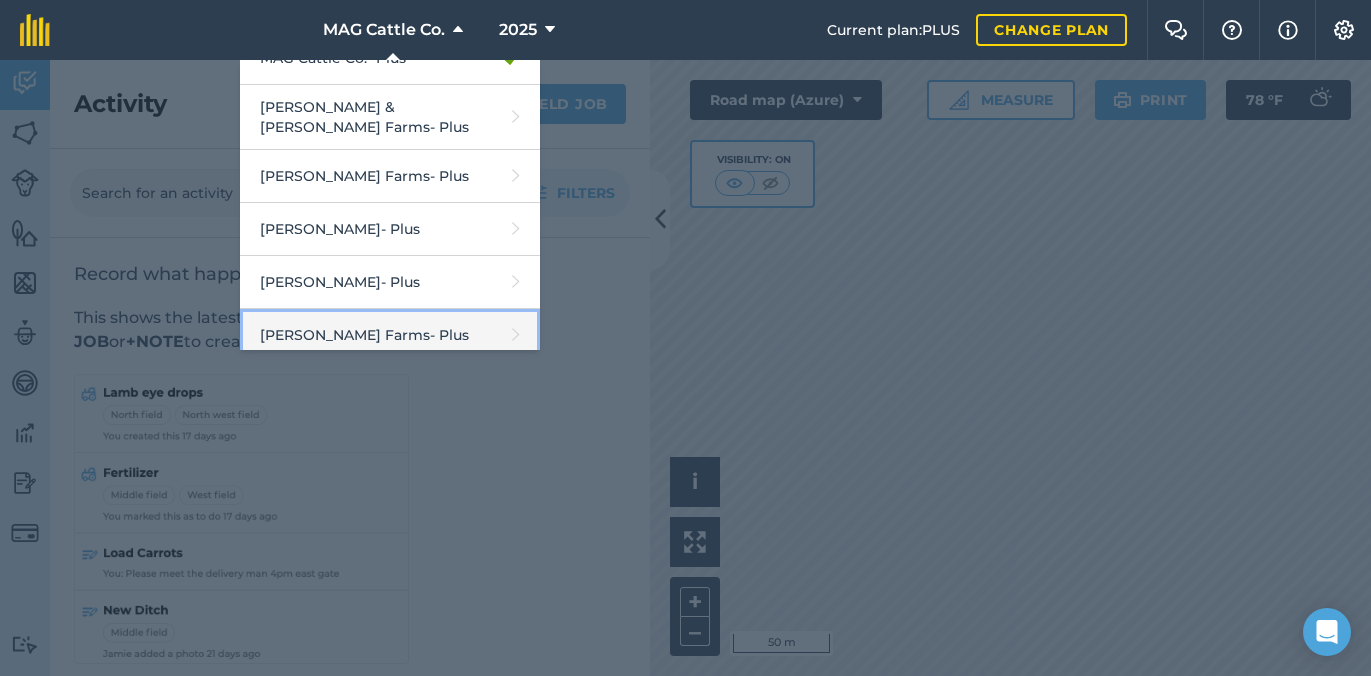 click on "[PERSON_NAME] Farms  - Plus" at bounding box center (390, 335) 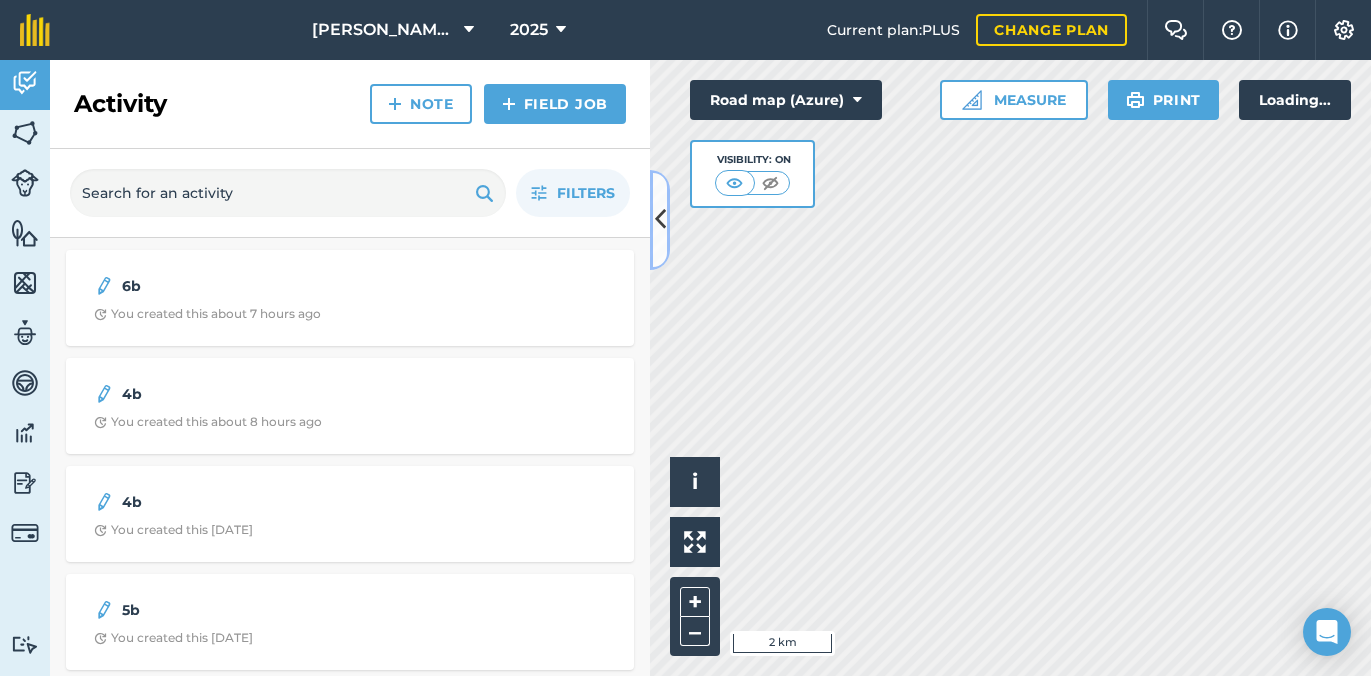 click at bounding box center (660, 219) 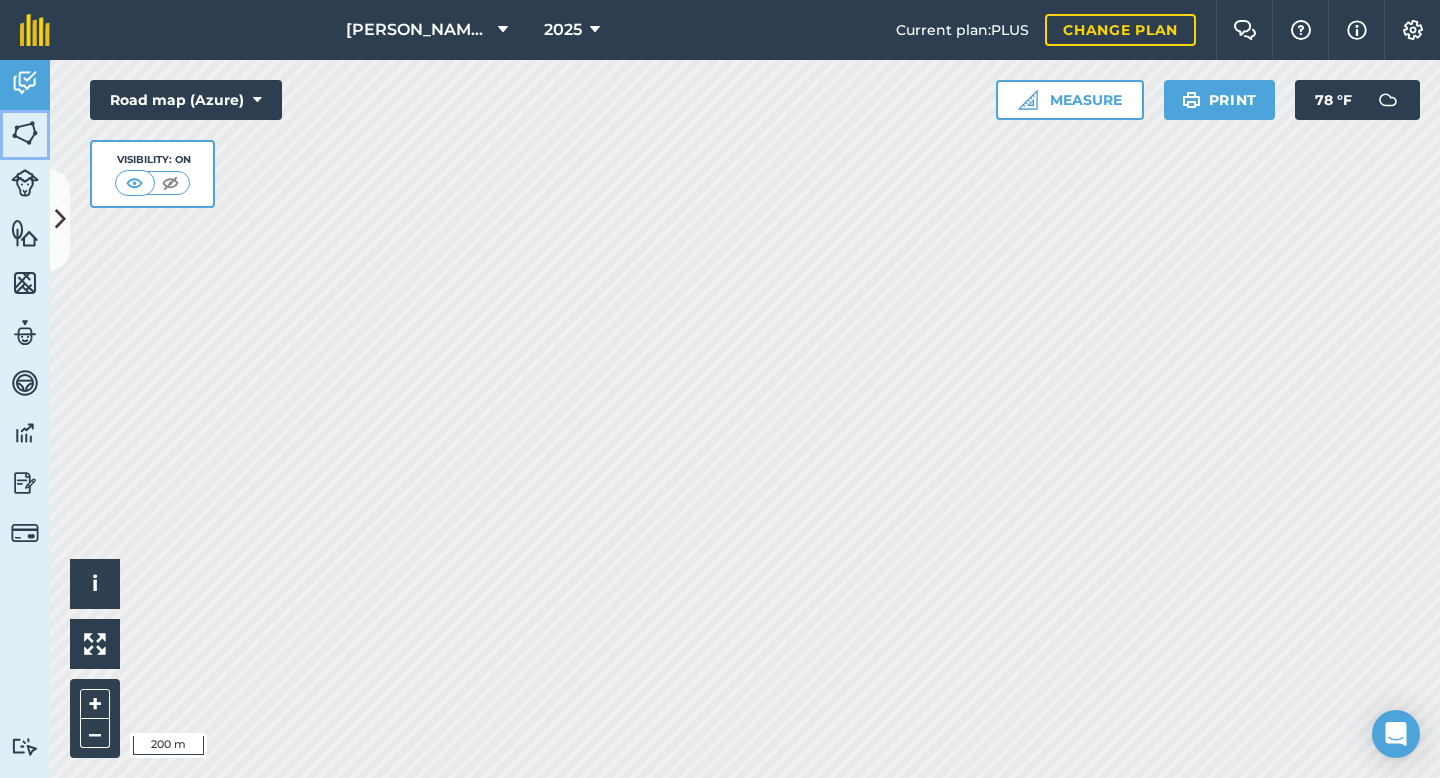 click at bounding box center [25, 133] 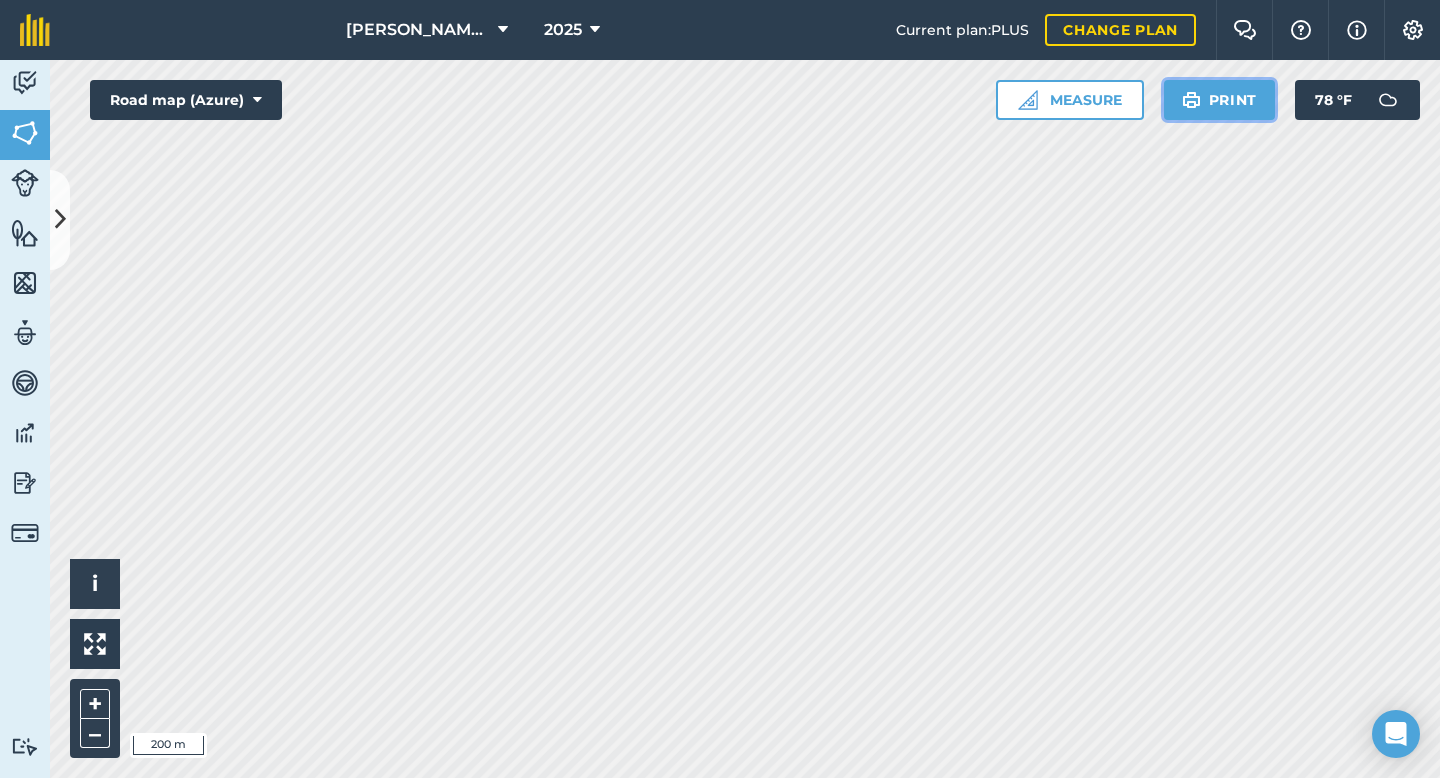 click on "Print" at bounding box center (1220, 100) 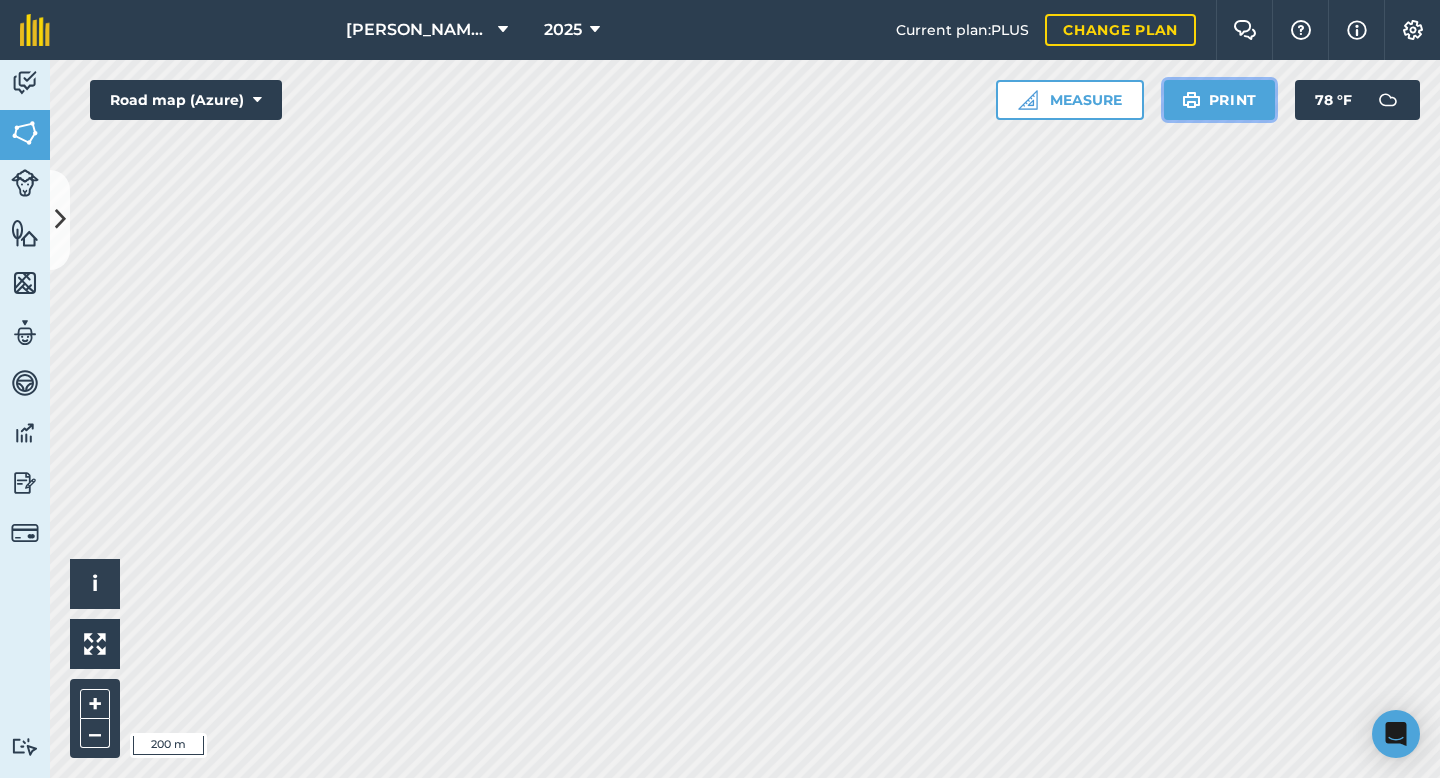 click on "Print" at bounding box center (1220, 100) 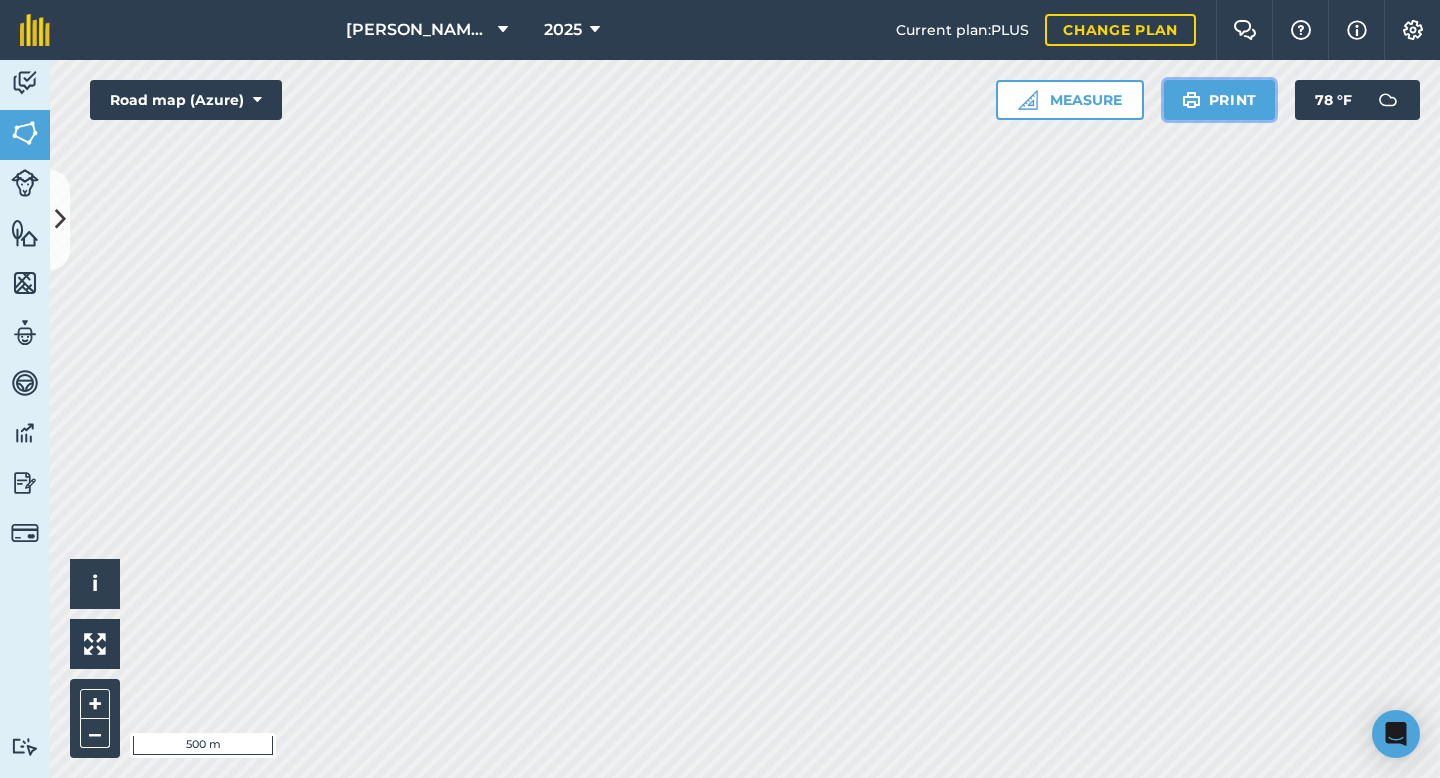 click on "Print" at bounding box center [1220, 100] 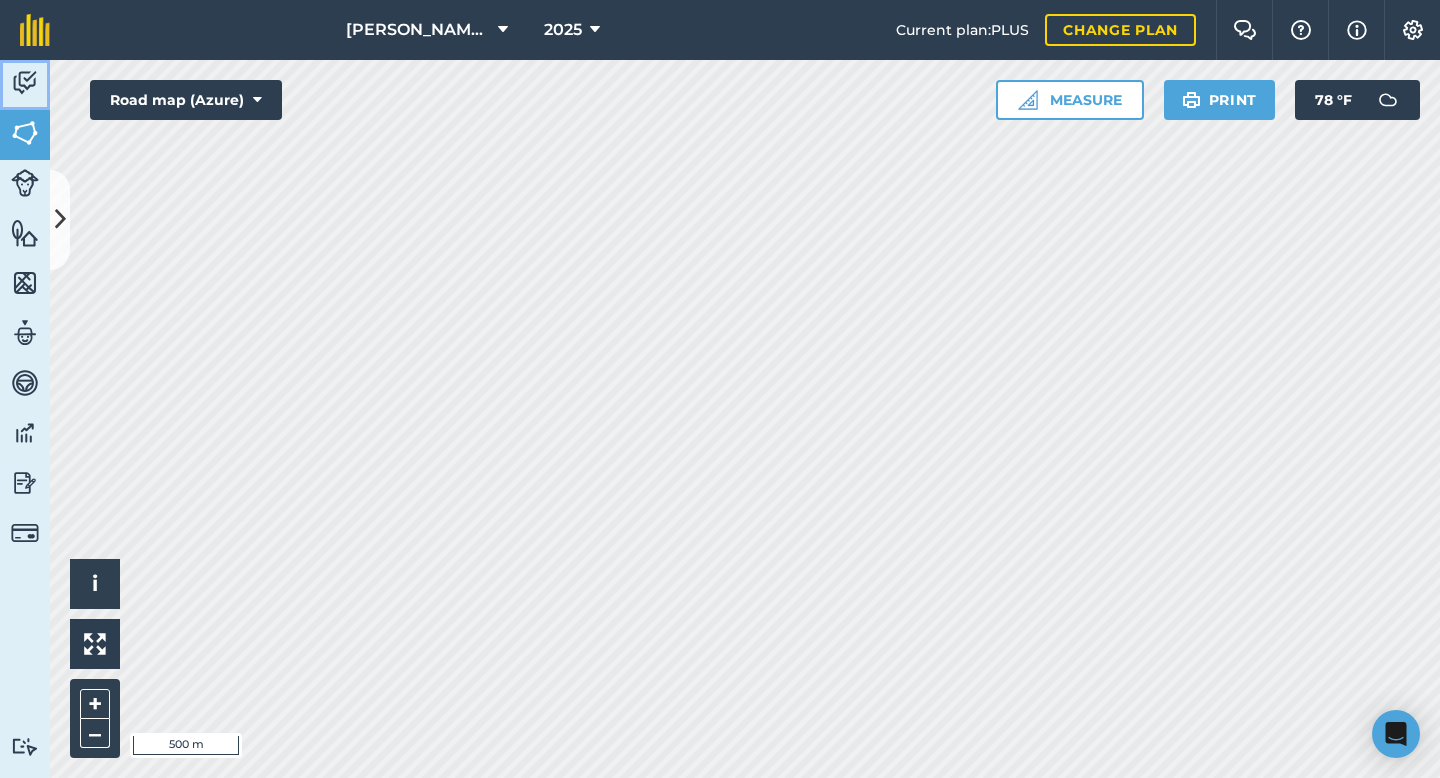 click at bounding box center [25, 83] 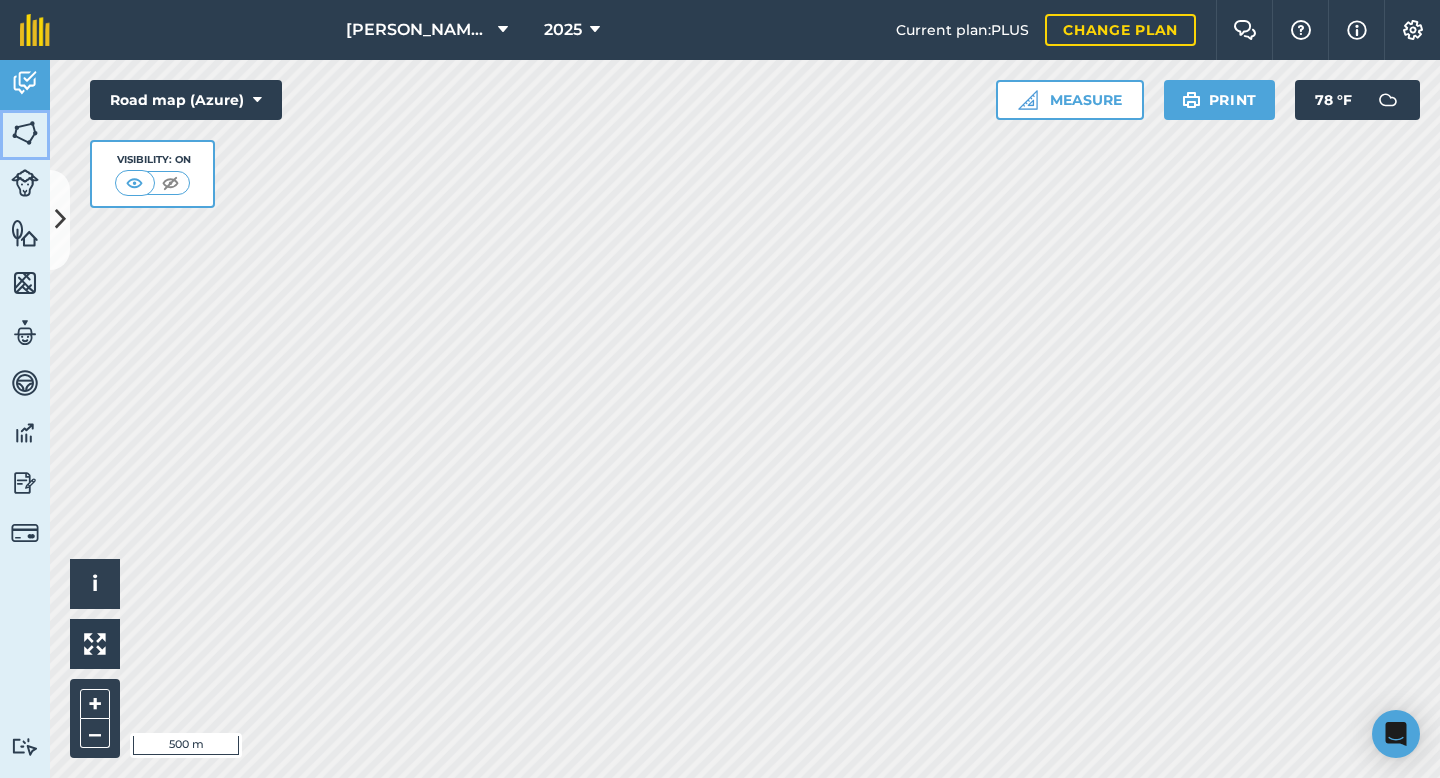 click at bounding box center [25, 133] 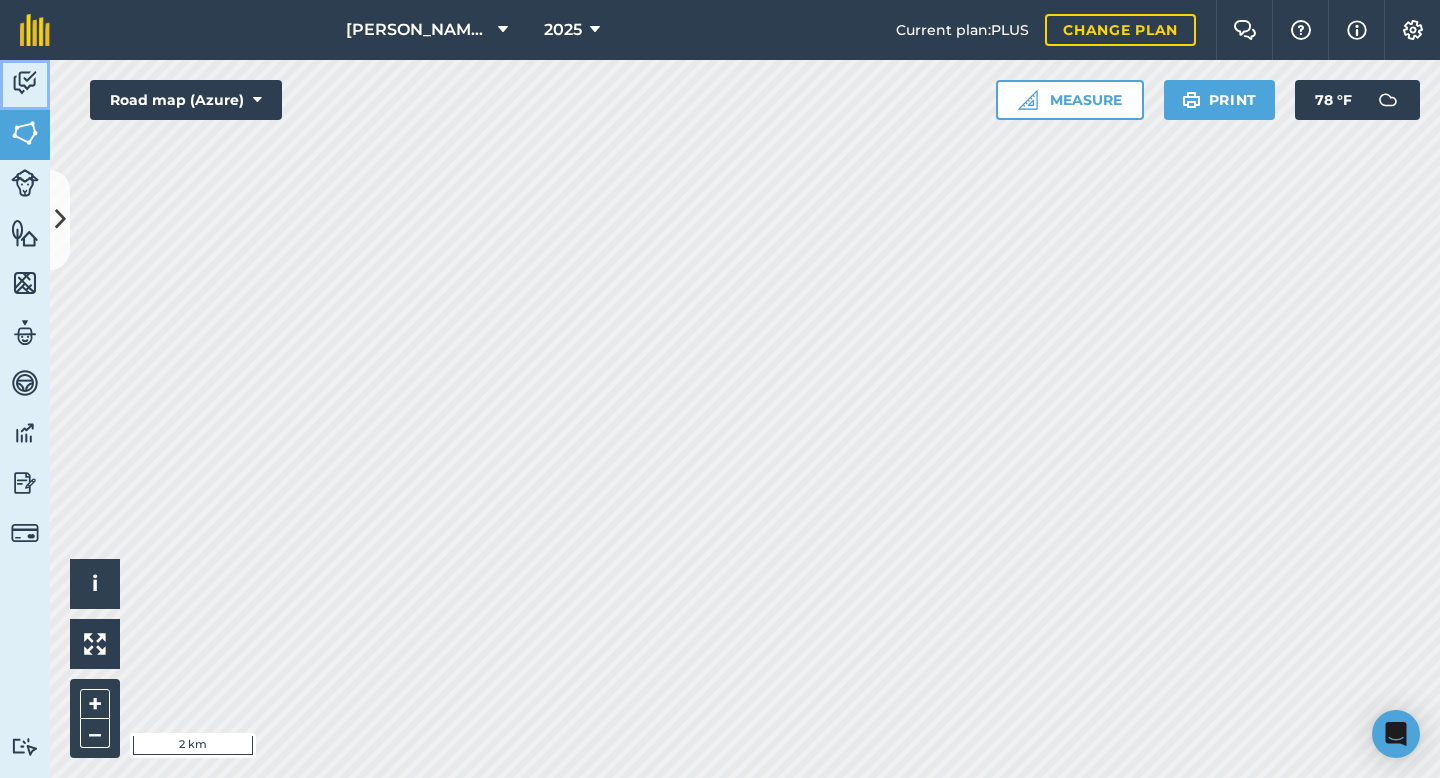 click at bounding box center [25, 83] 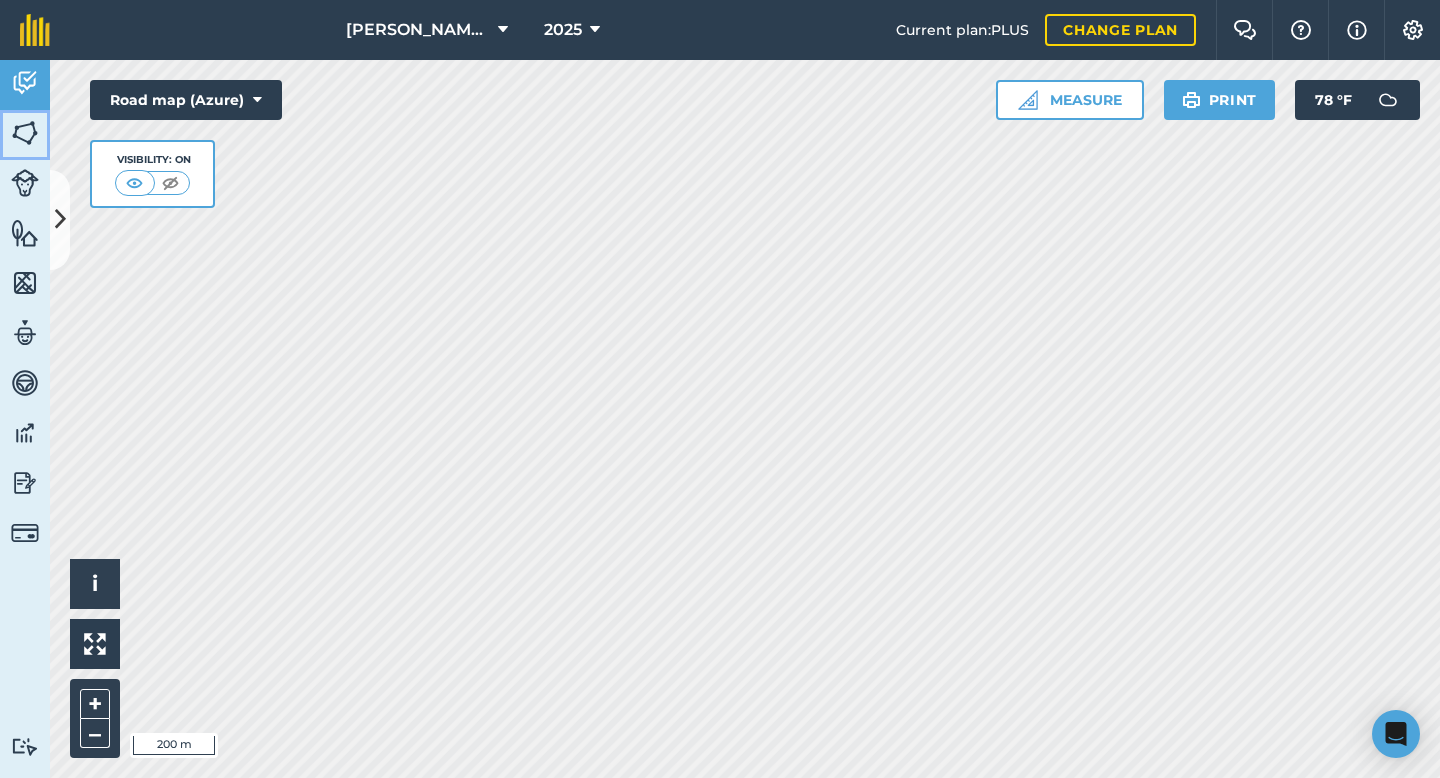 click at bounding box center (25, 133) 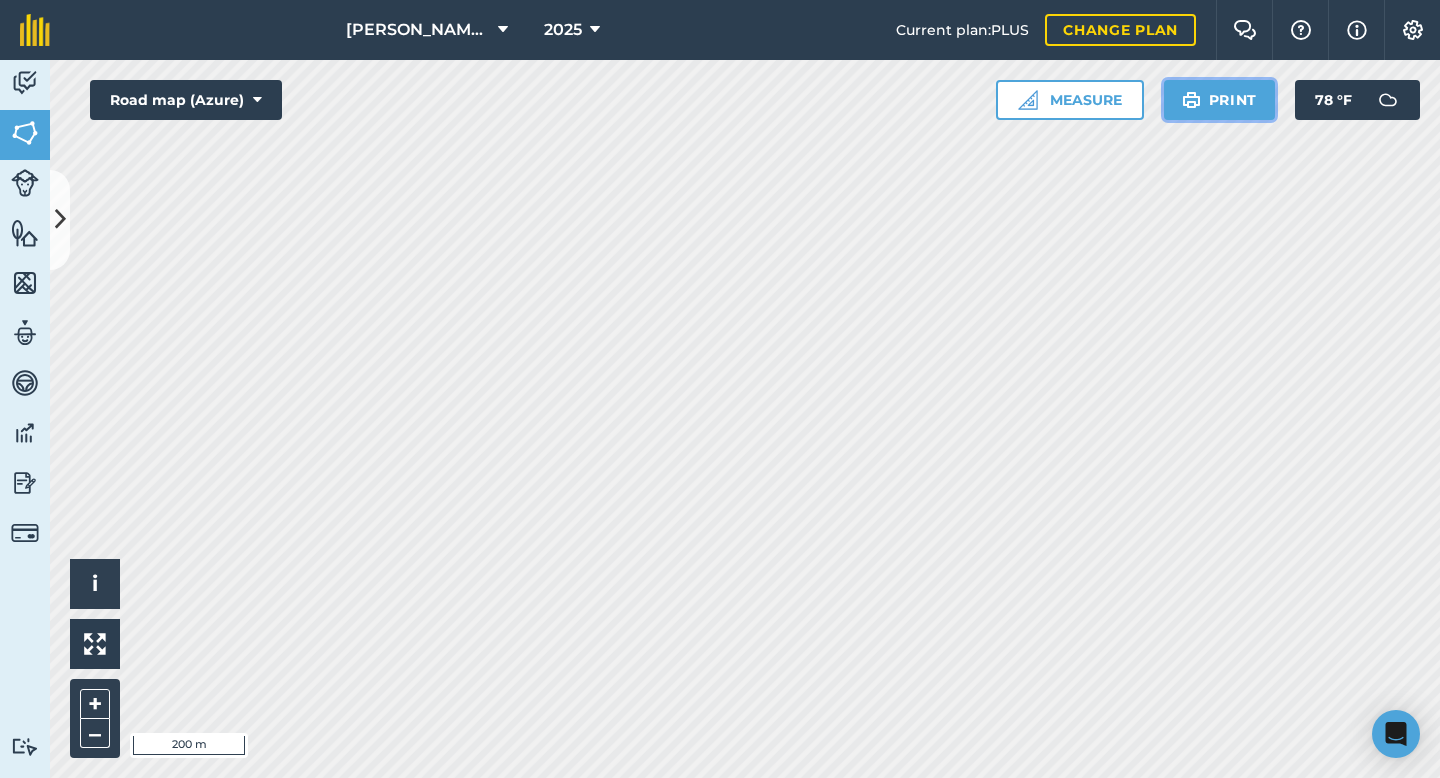 click on "Print" at bounding box center [1220, 100] 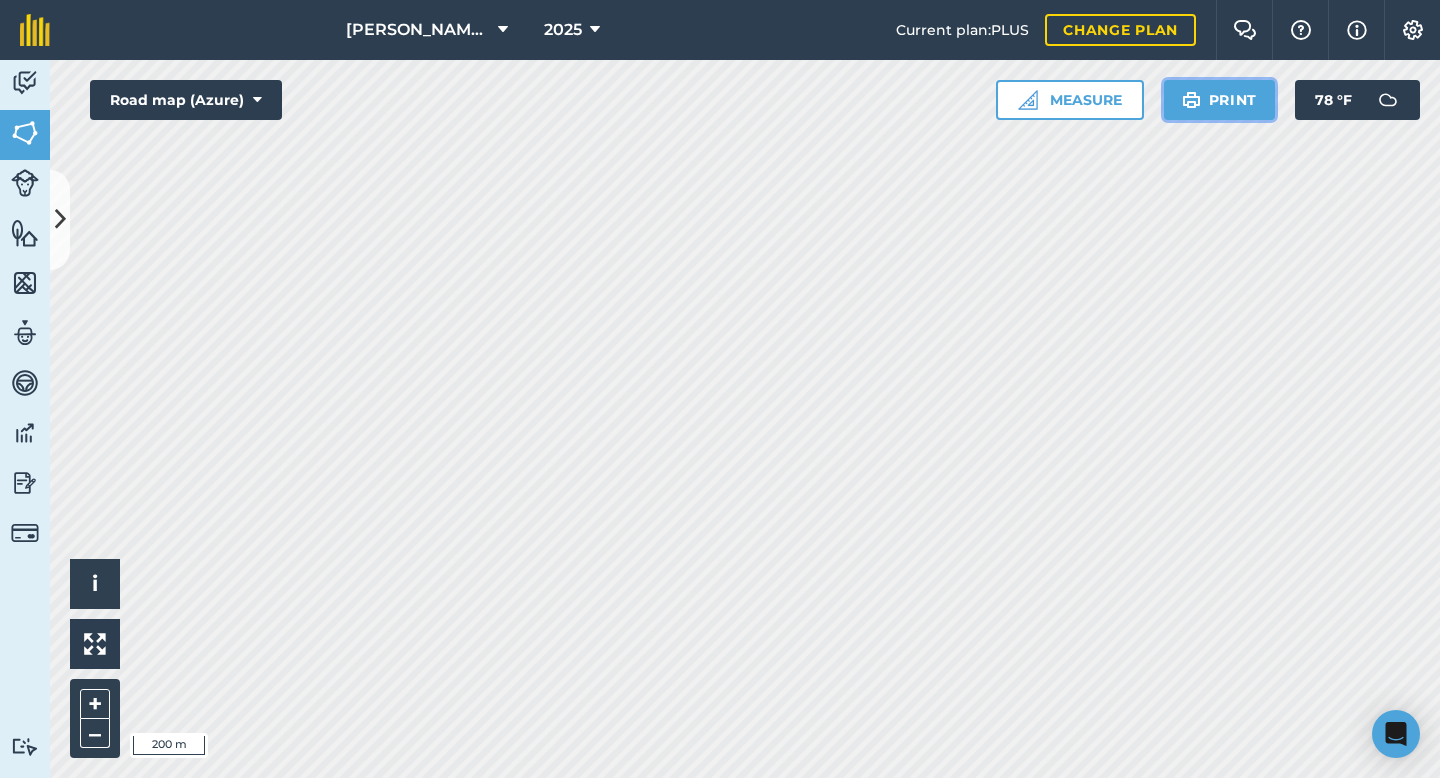 click on "Print" at bounding box center [1220, 100] 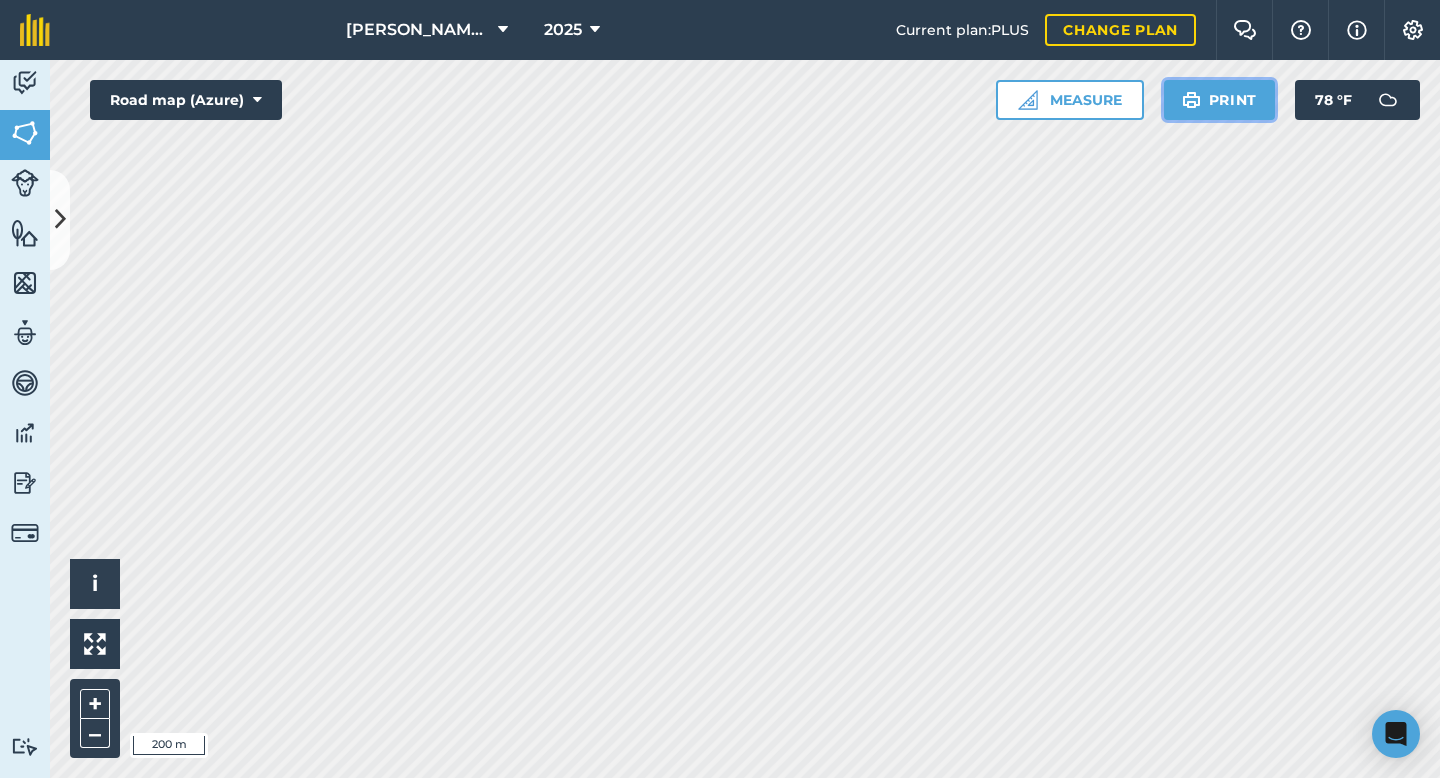click on "Print" at bounding box center [1220, 100] 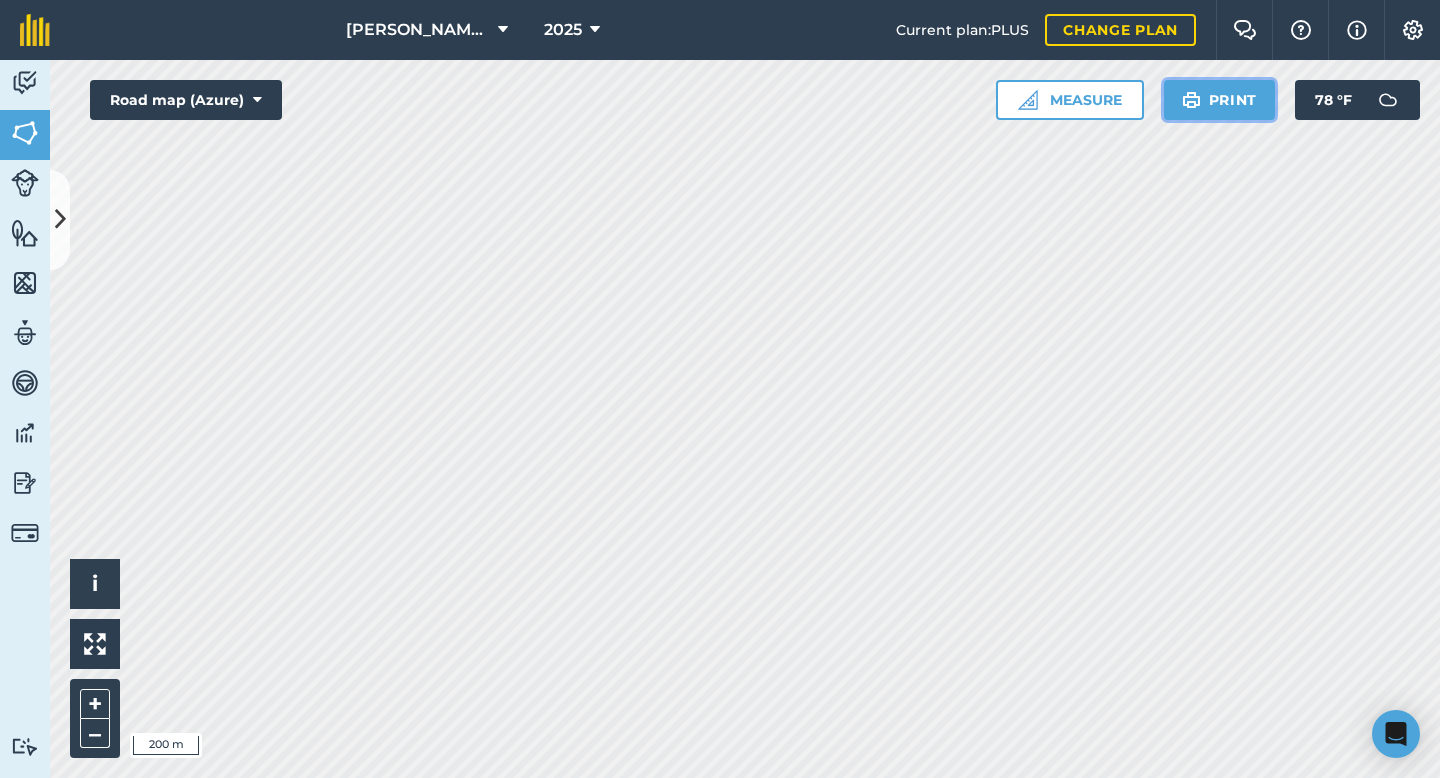 click on "Print" at bounding box center [1220, 100] 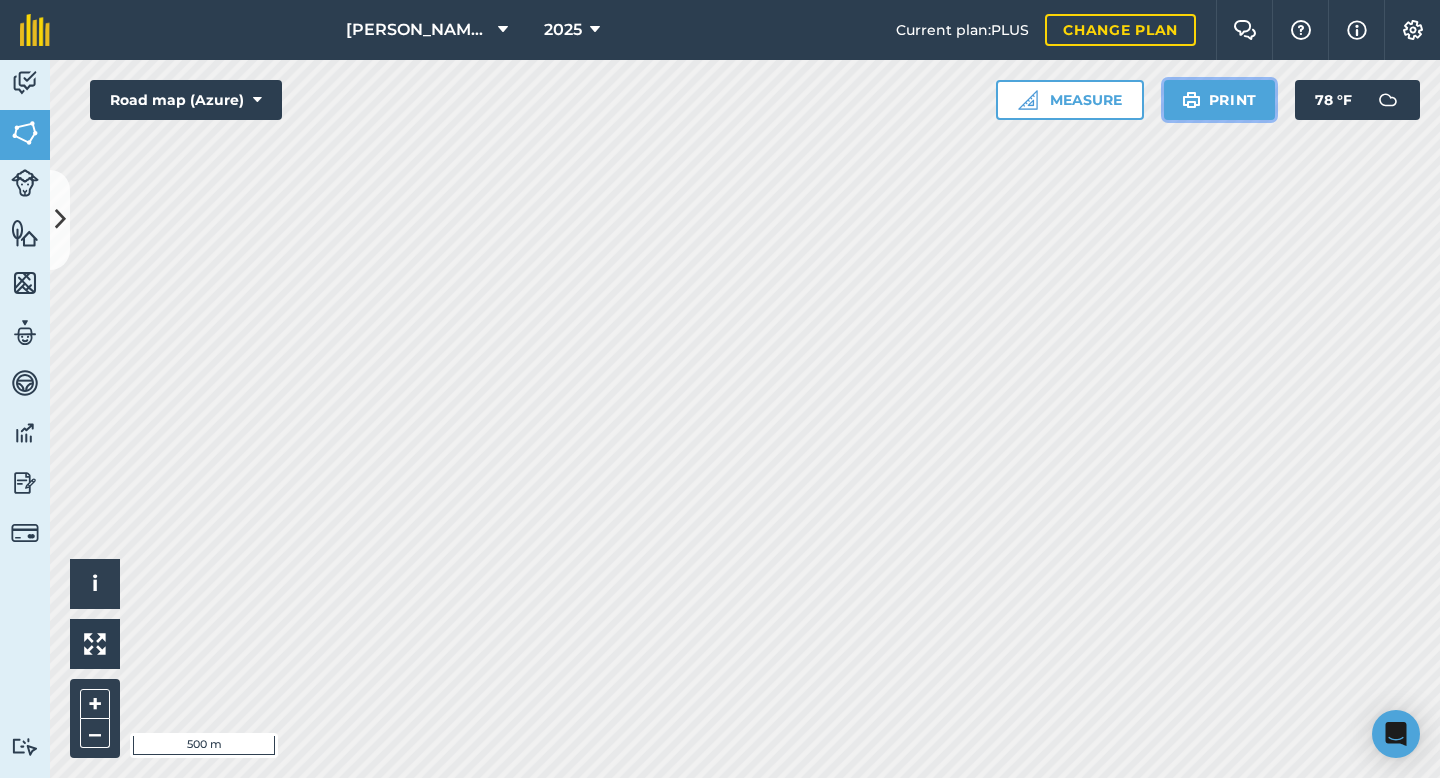 click at bounding box center [1191, 100] 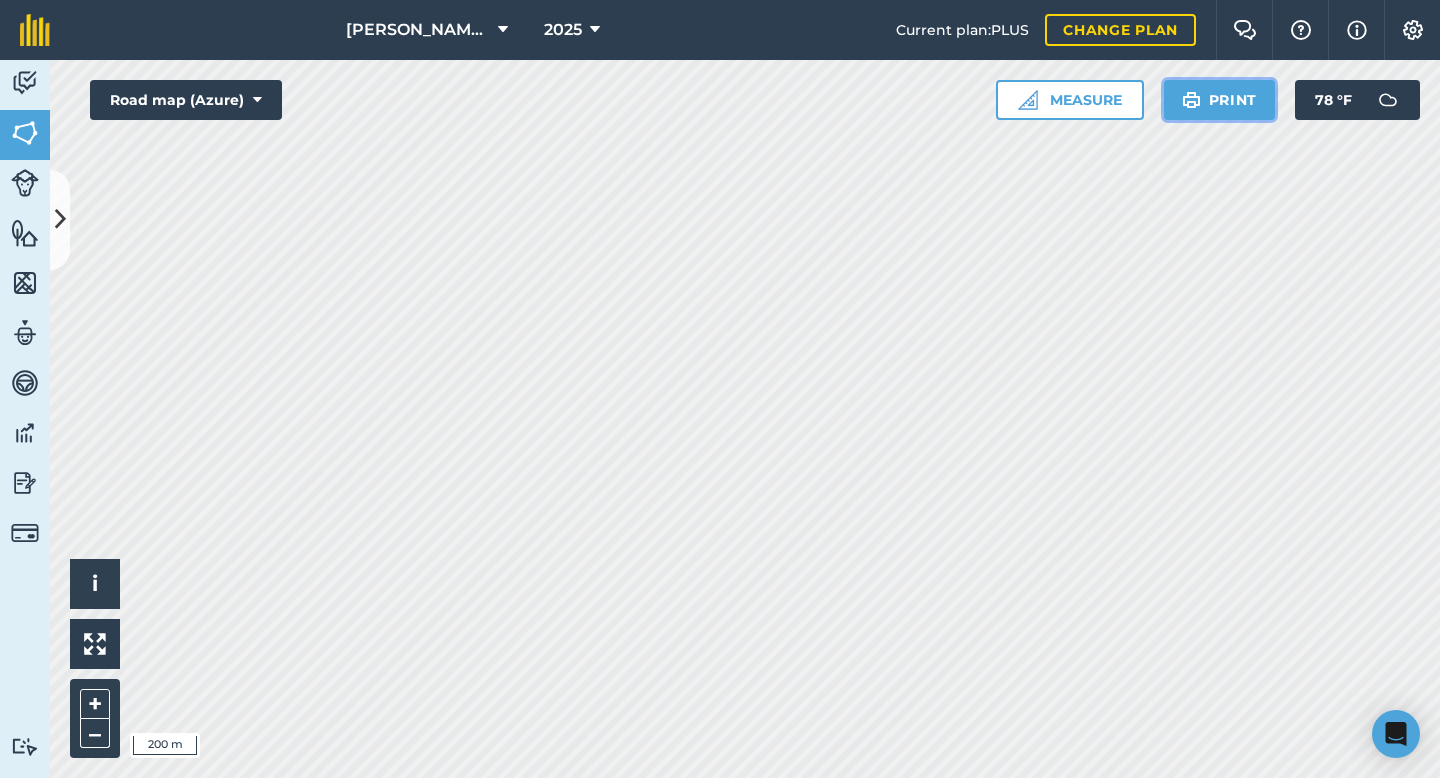 click on "Print" at bounding box center [1220, 100] 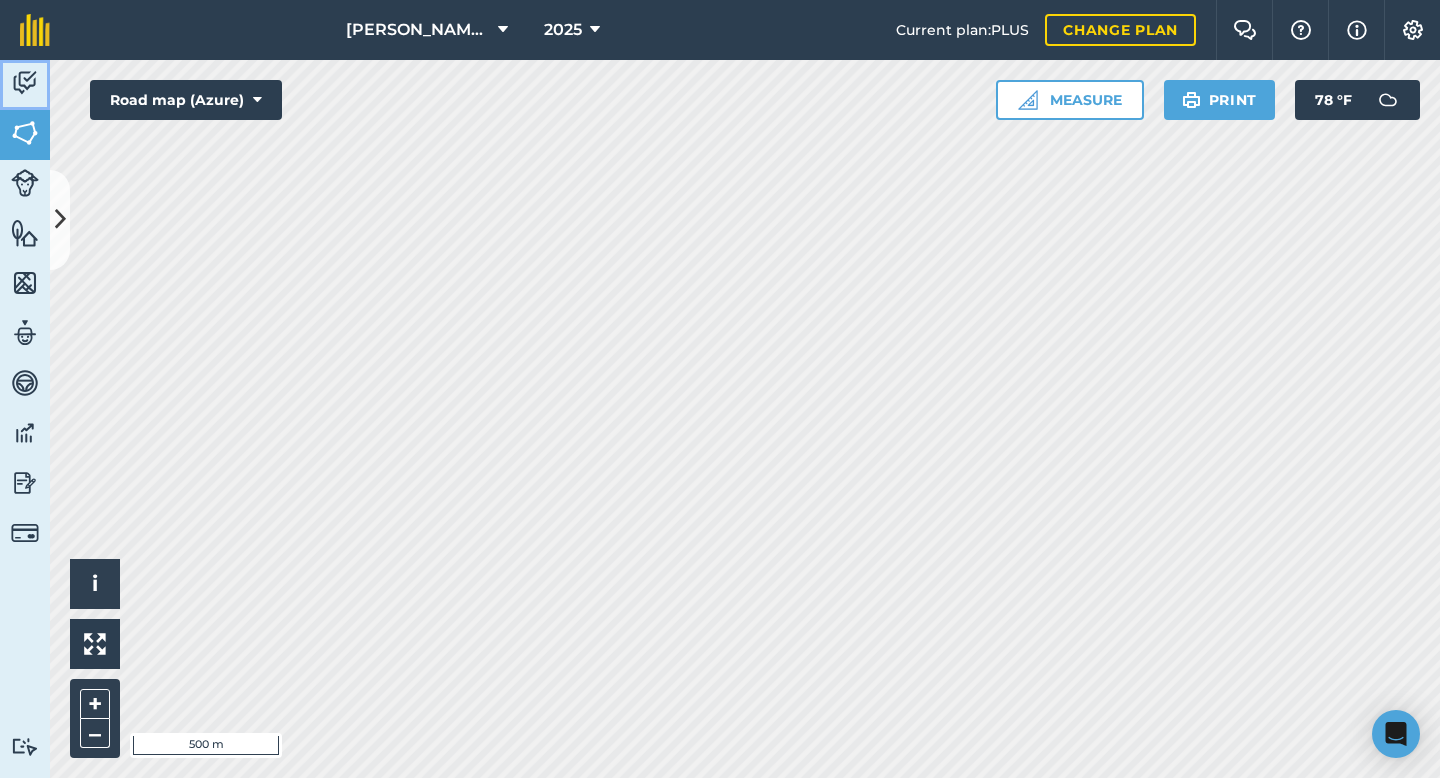 click at bounding box center (25, 83) 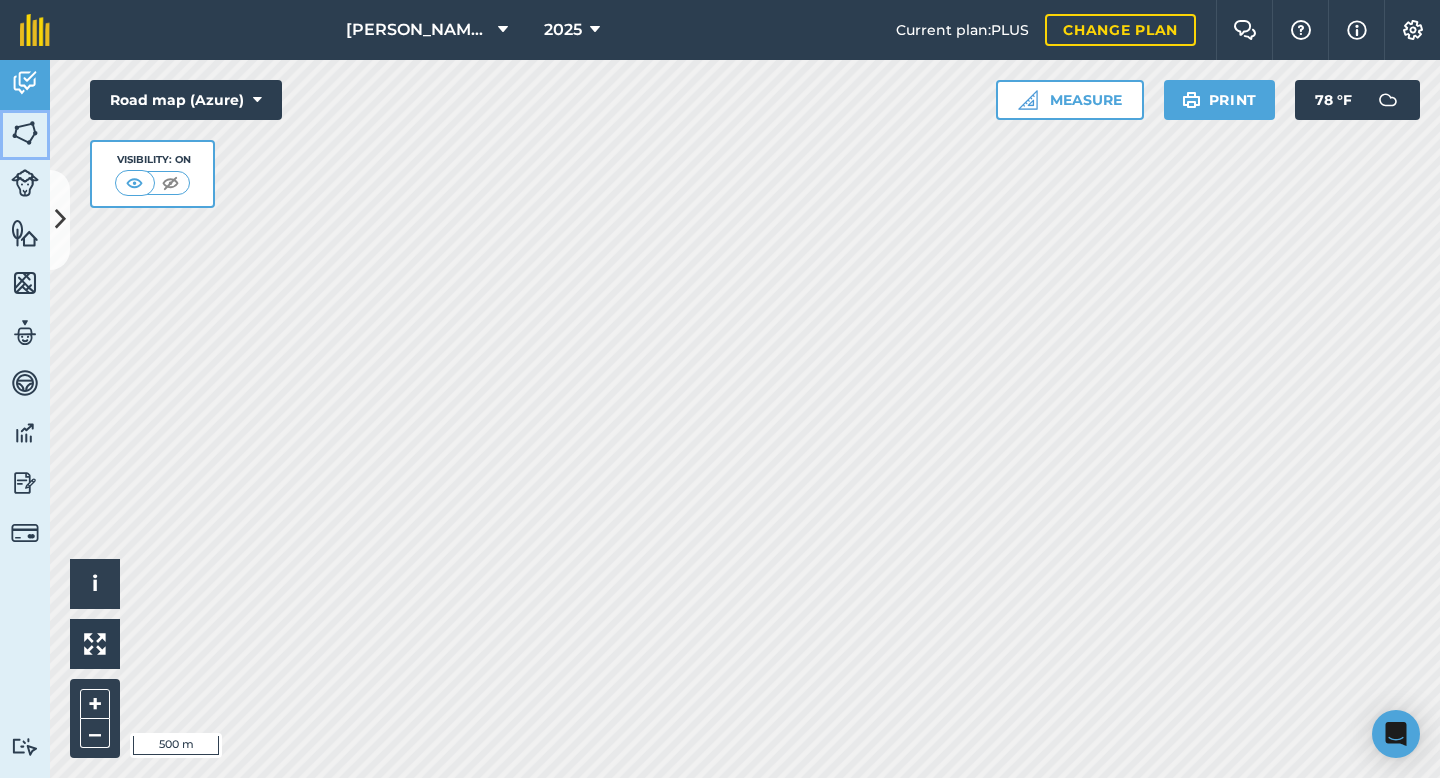 click at bounding box center [25, 133] 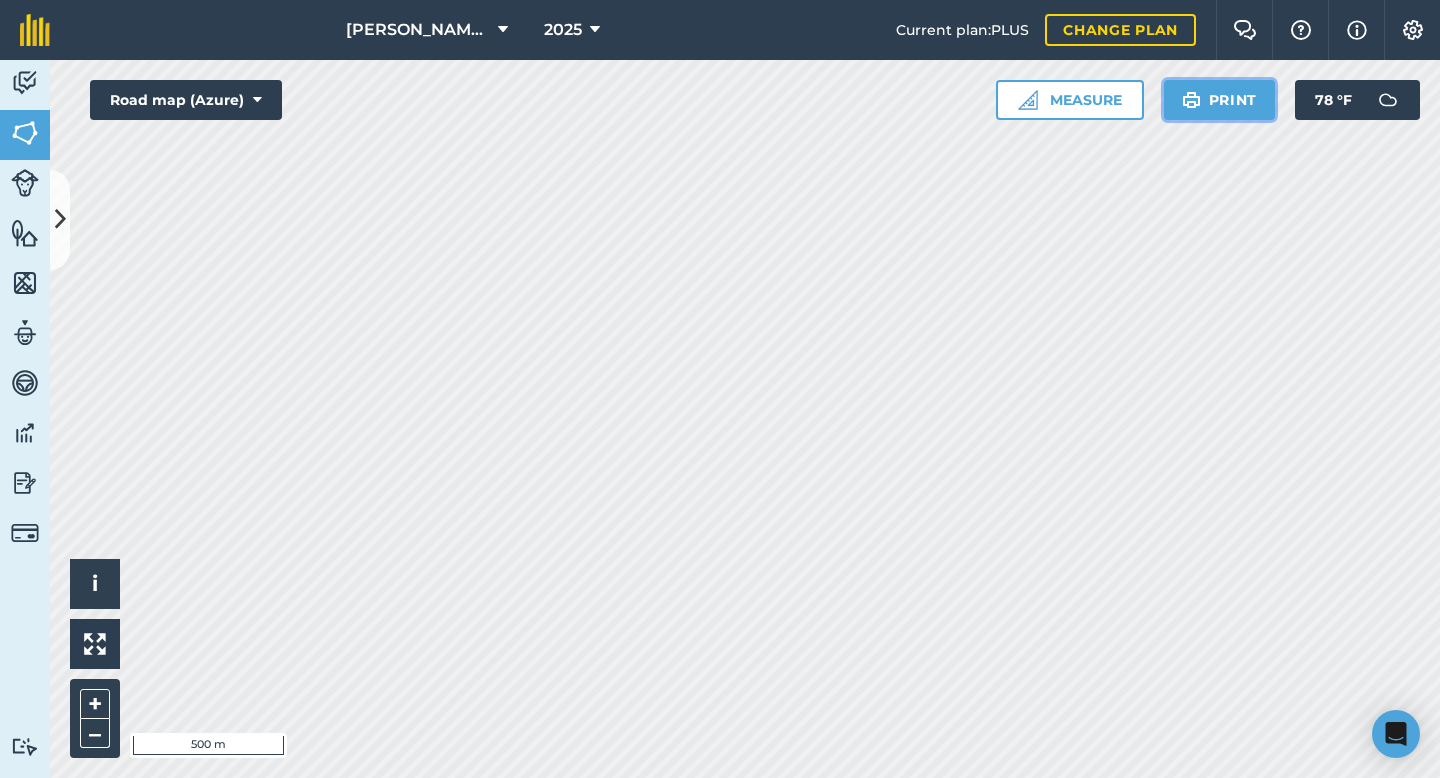 click on "Print" at bounding box center (1220, 100) 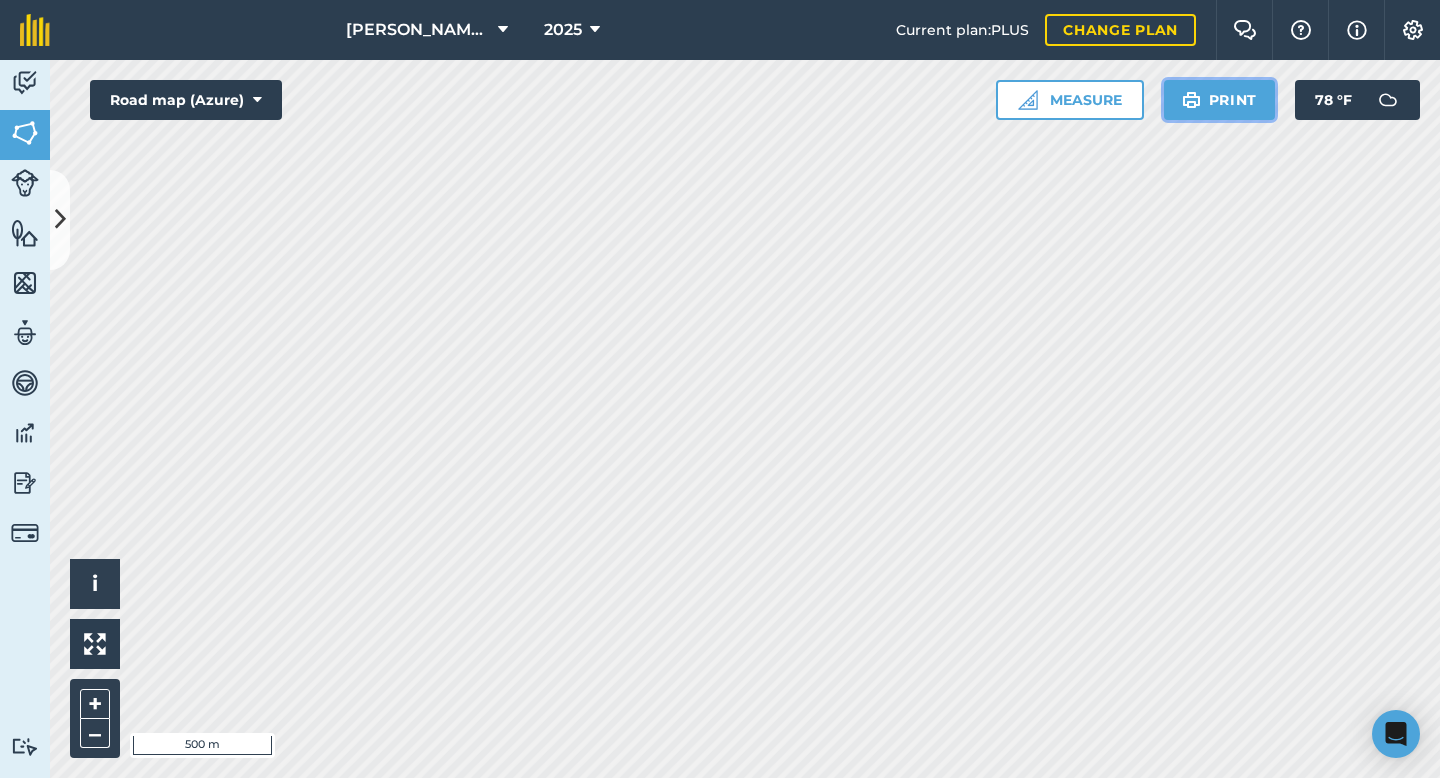 click on "Print" at bounding box center (1220, 100) 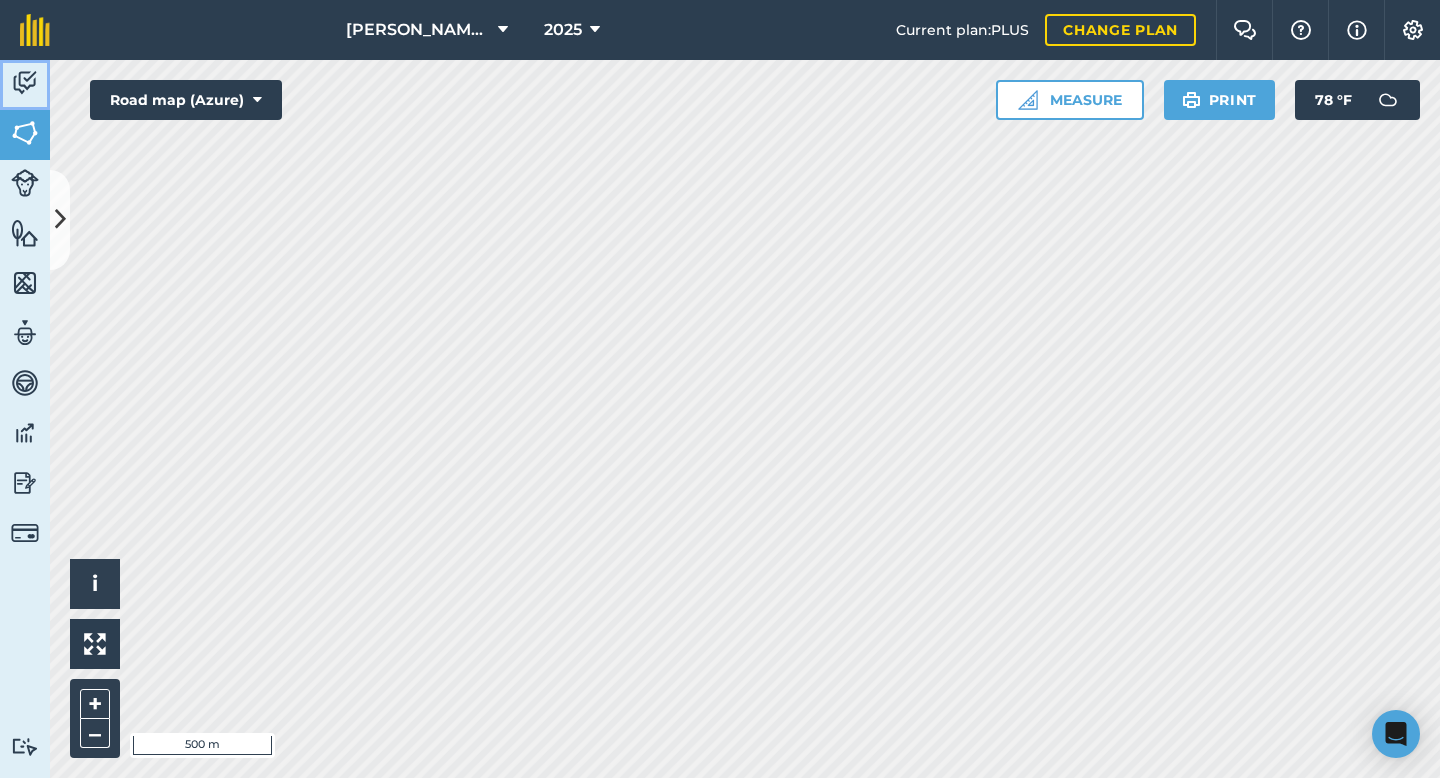 click at bounding box center [25, 83] 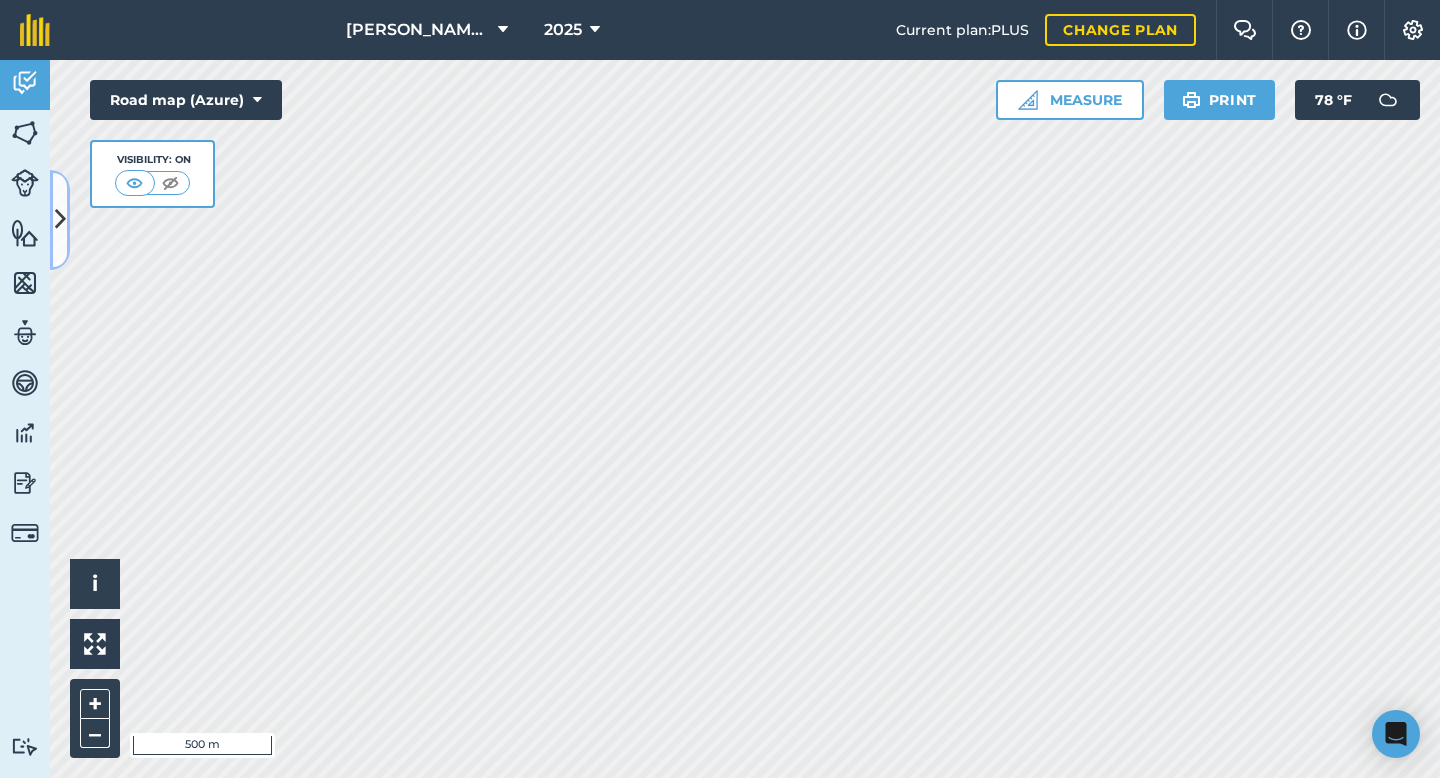 click at bounding box center (60, 219) 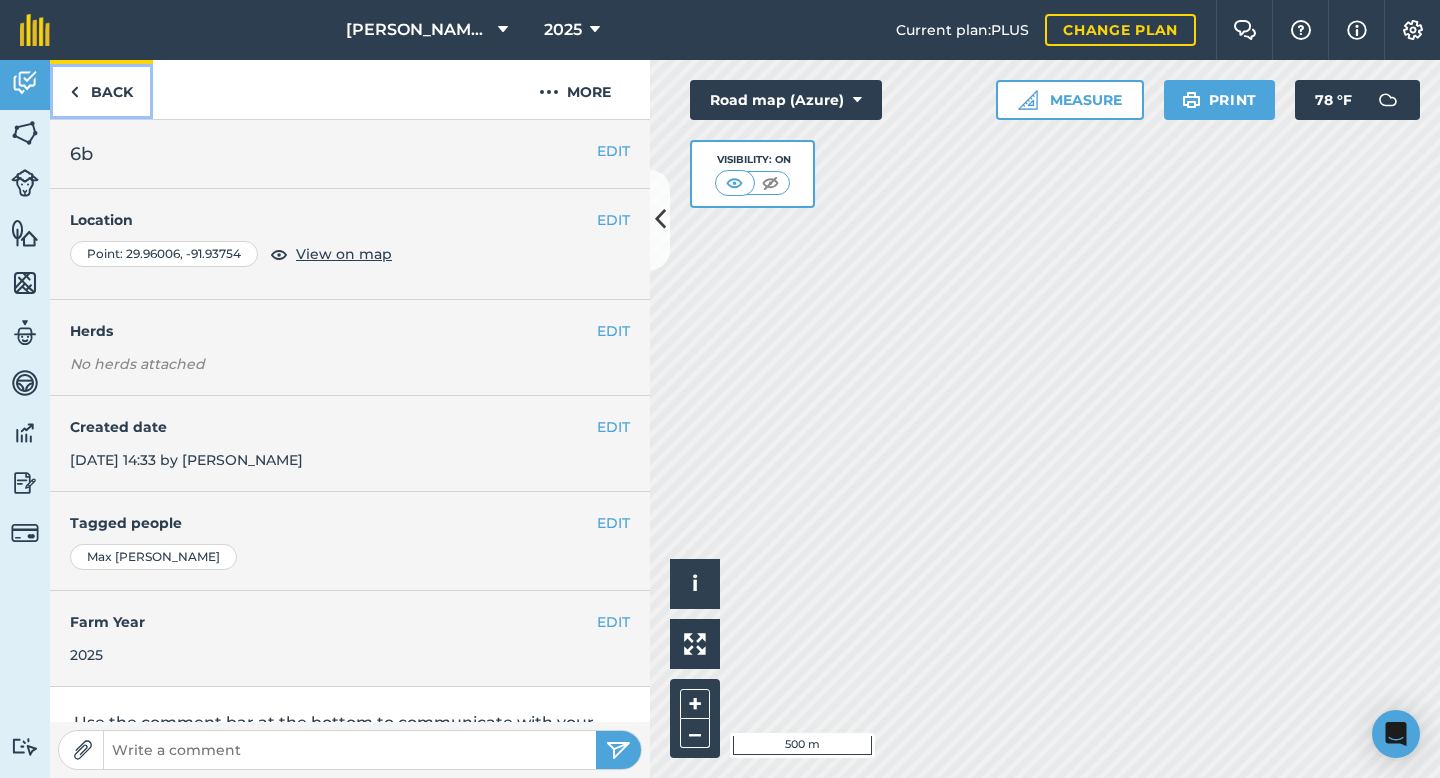 click on "Back" at bounding box center [101, 89] 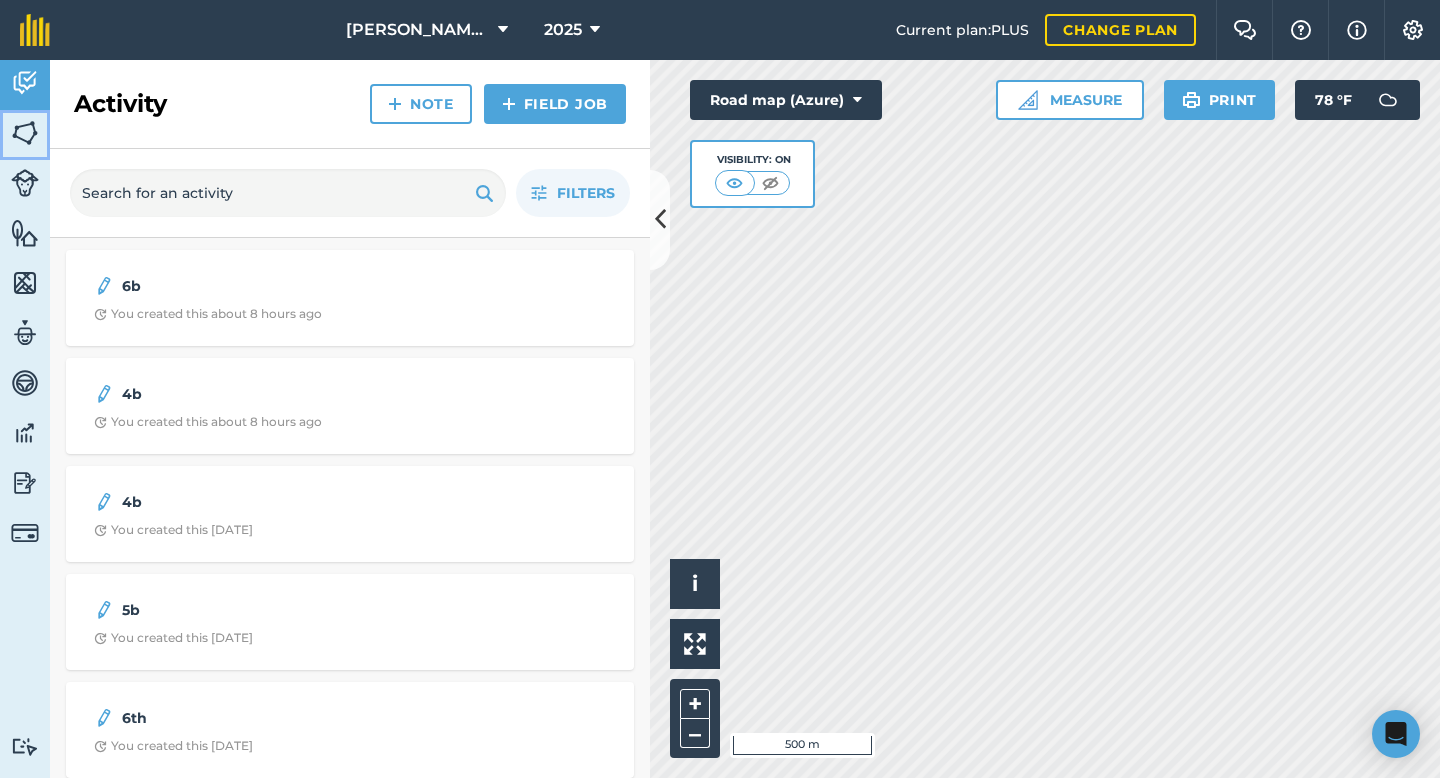 click at bounding box center [25, 133] 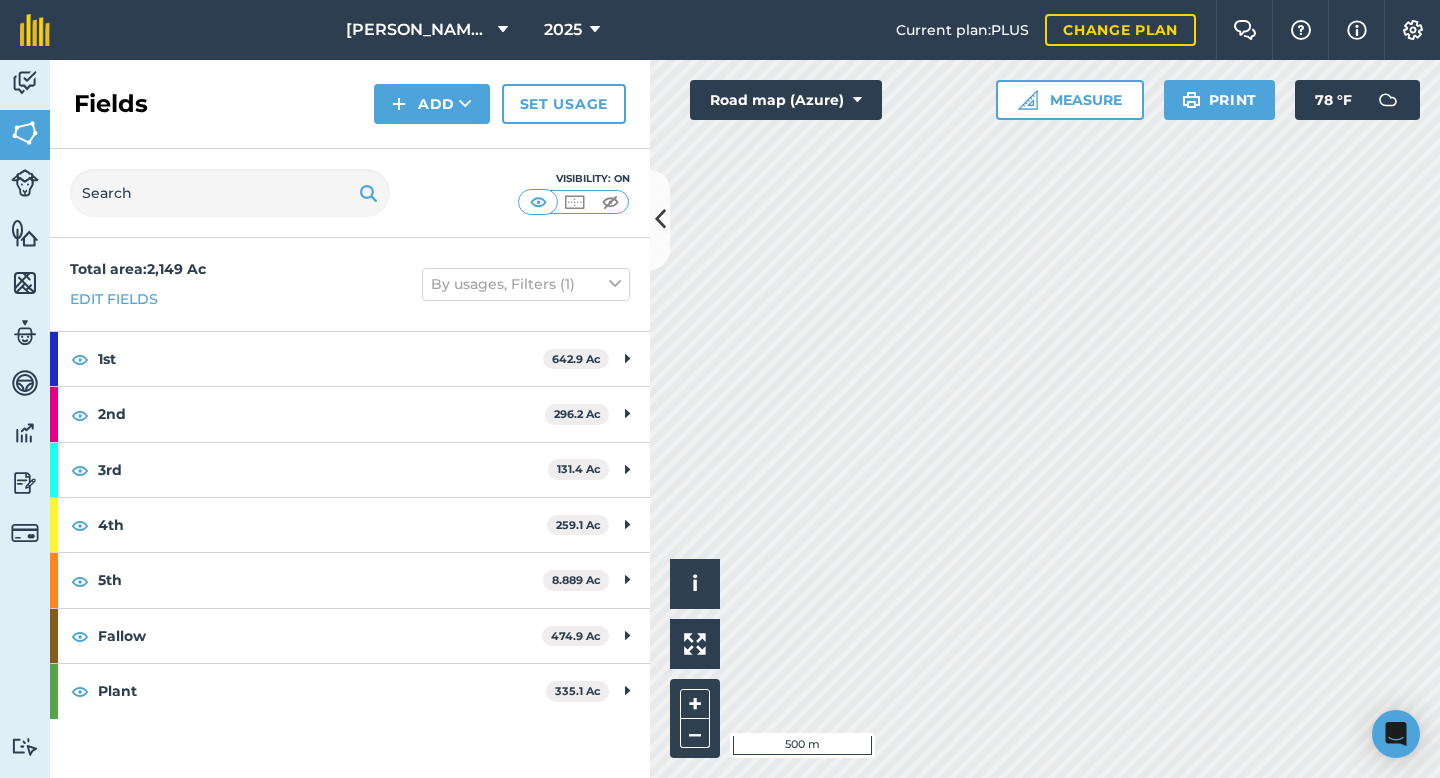 click on "Activity Fields Livestock Features Maps Team Vehicles Data Reporting Billing Tutorials Tutorials Fields   Add   Set usage Visibility: On Total area :  2,149   Ac Edit fields By usages, Filters (1) 1st 642.9   Ac 01 [PERSON_NAME] Acres 2.116   Ac 04 [PERSON_NAME] Acres 18.62   Ac 10 [PERSON_NAME] Acres 4.477   Ac 11 [PERSON_NAME] Acres 1.919   Ac 12 [PERSON_NAME] Acres 15.07   Ac 21 South [PERSON_NAME] 4.058   Ac 24 South [PERSON_NAME] 14.35   Ac 25 South [PERSON_NAME] 13.28   Ac [GEOGRAPHIC_DATA][PERSON_NAME] 5.7   Ac [GEOGRAPHIC_DATA][PERSON_NAME] 5.593   Ac [GEOGRAPHIC_DATA][PERSON_NAME] 7.137   Ac 39 [GEOGRAPHIC_DATA][PERSON_NAME] 7.076   Ac 40 South [PERSON_NAME] 6.716   Ac 41 [GEOGRAPHIC_DATA][PERSON_NAME] 9.941   Ac 53 South [PERSON_NAME] 6.164   Ac 57 South [PERSON_NAME] 18.73   Ac 58 [GEOGRAPHIC_DATA][PERSON_NAME] 8.538   Ac 59 South [PERSON_NAME] 5.629   Ac 60 South [PERSON_NAME] 2.148   Ac [GEOGRAPHIC_DATA][PERSON_NAME] 26.38   Ac 67 North [PERSON_NAME] 13.66   Ac [GEOGRAPHIC_DATA][PERSON_NAME] 14.82   Ac 71 [GEOGRAPHIC_DATA][PERSON_NAME] 29.99   Ac 81 North [PERSON_NAME] 6.586   Ac 84 [GEOGRAPHIC_DATA][PERSON_NAME] 8.302   Ac [GEOGRAPHIC_DATA][PERSON_NAME] 21.26   Ac 89 [GEOGRAPHIC_DATA][PERSON_NAME] 20.36   Ac [GEOGRAPHIC_DATA][PERSON_NAME] 5.233   Ac 97" at bounding box center [720, 419] 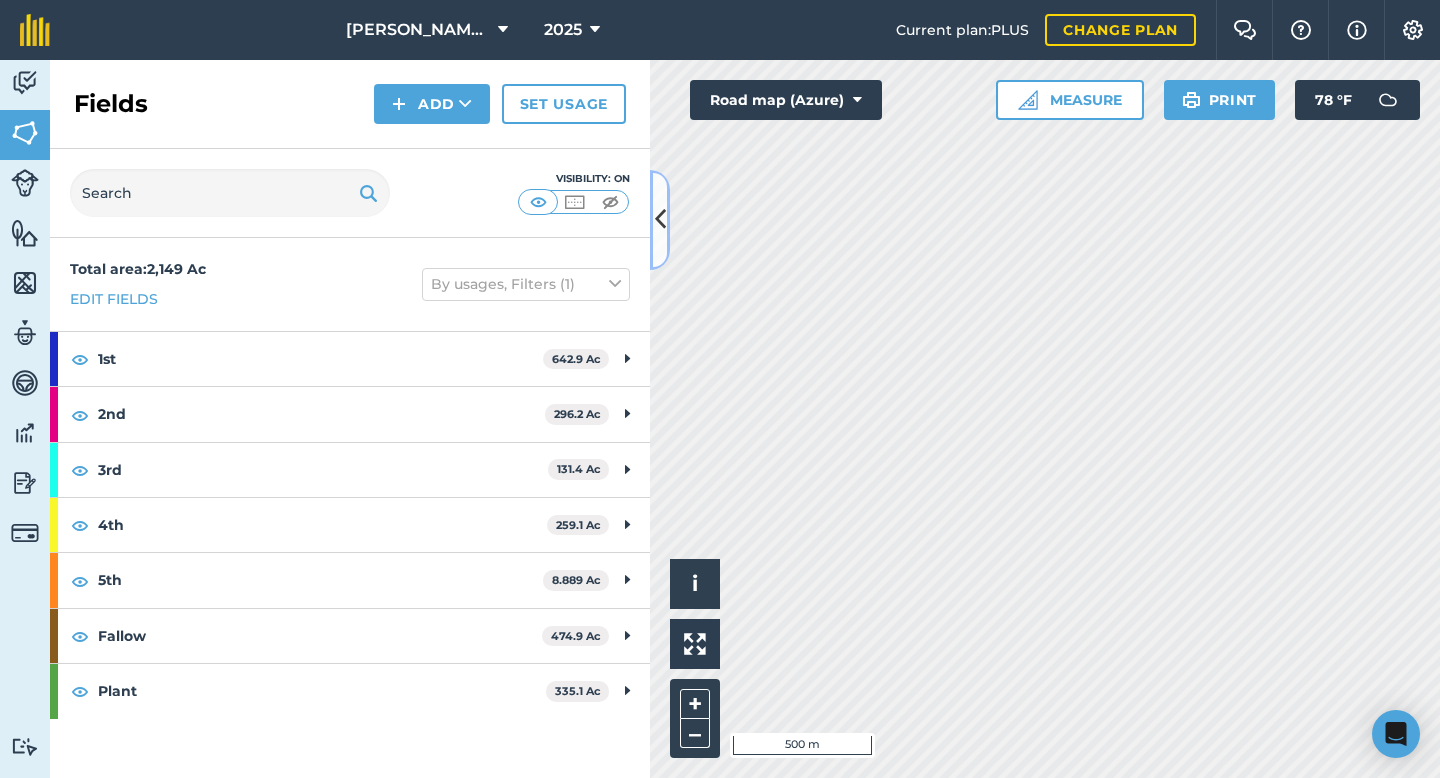 click at bounding box center (660, 220) 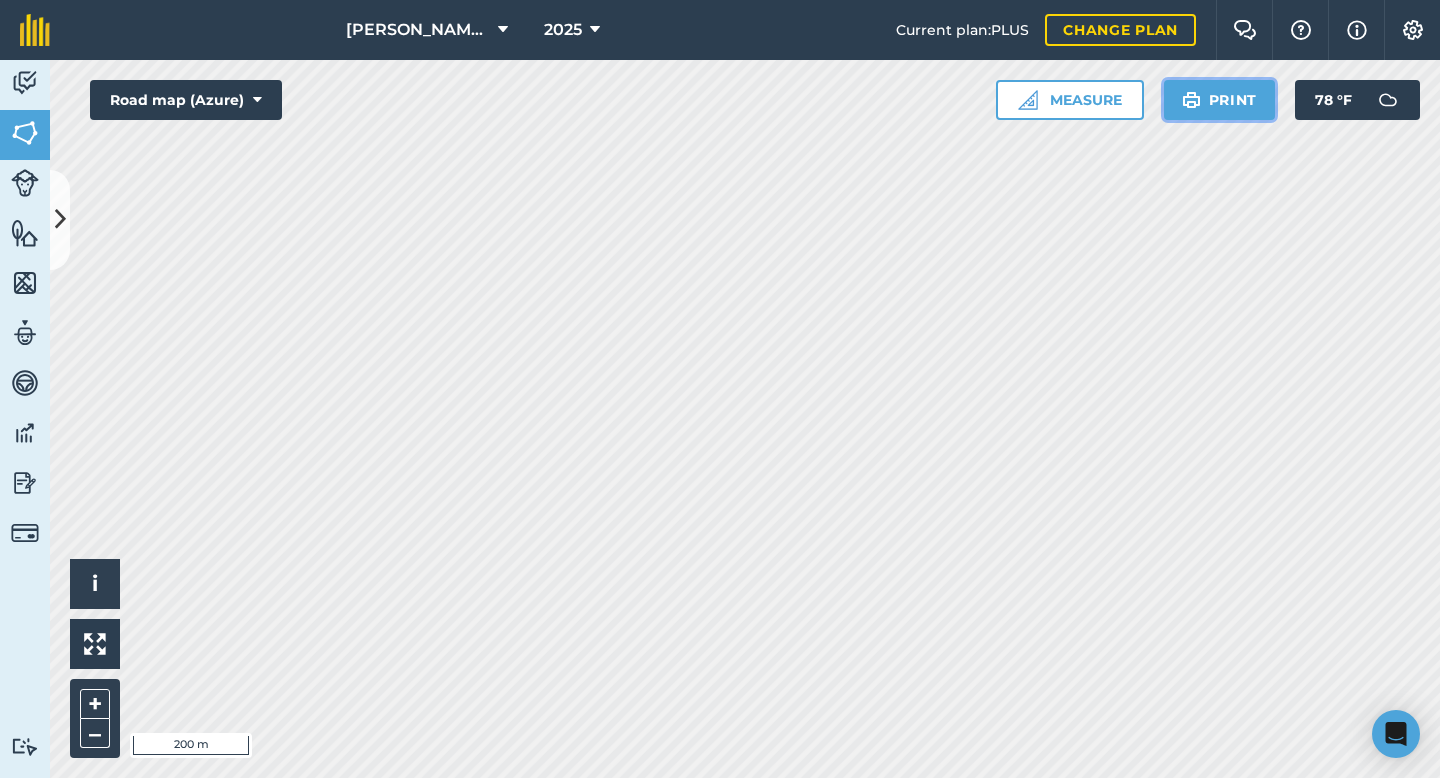click on "Print" at bounding box center [1220, 100] 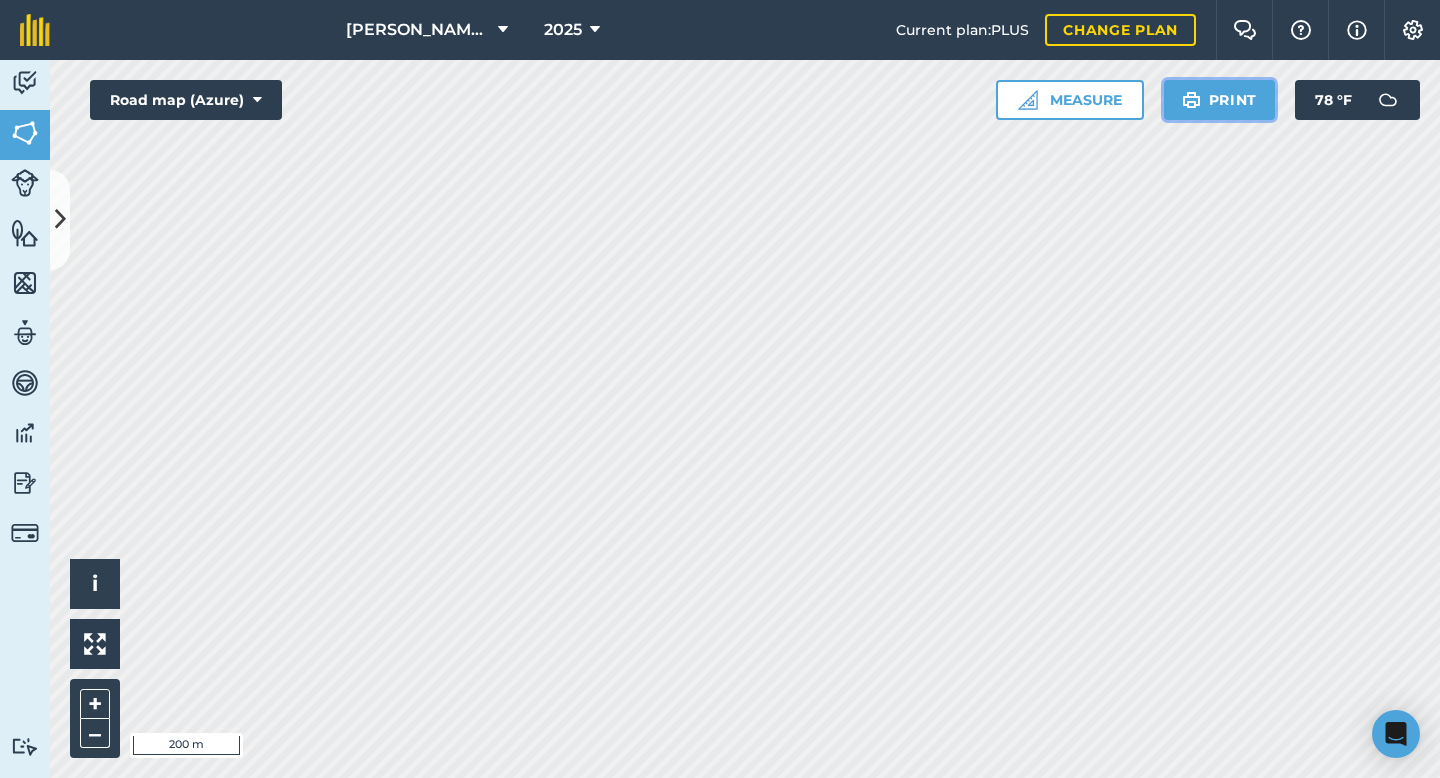 click on "Print" at bounding box center [1220, 100] 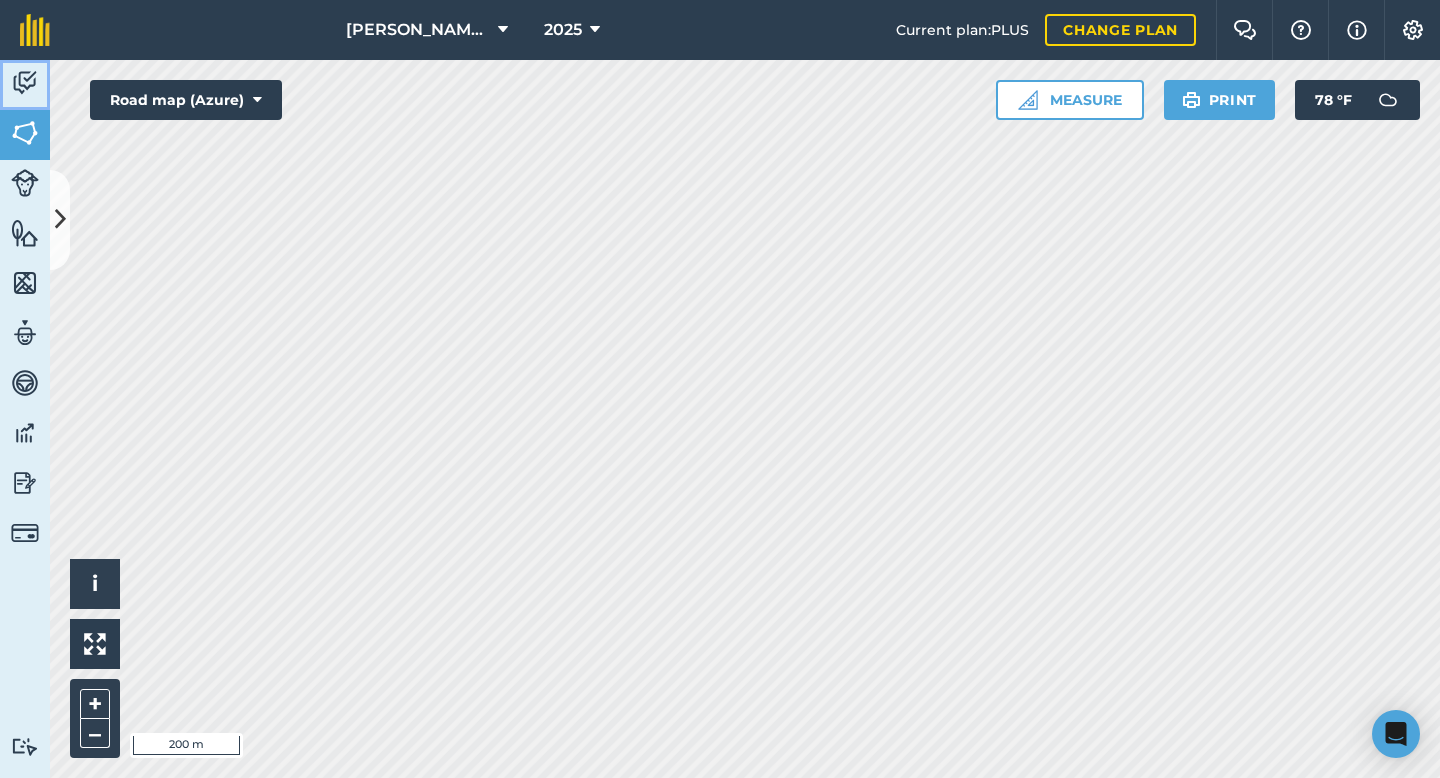 click at bounding box center (25, 83) 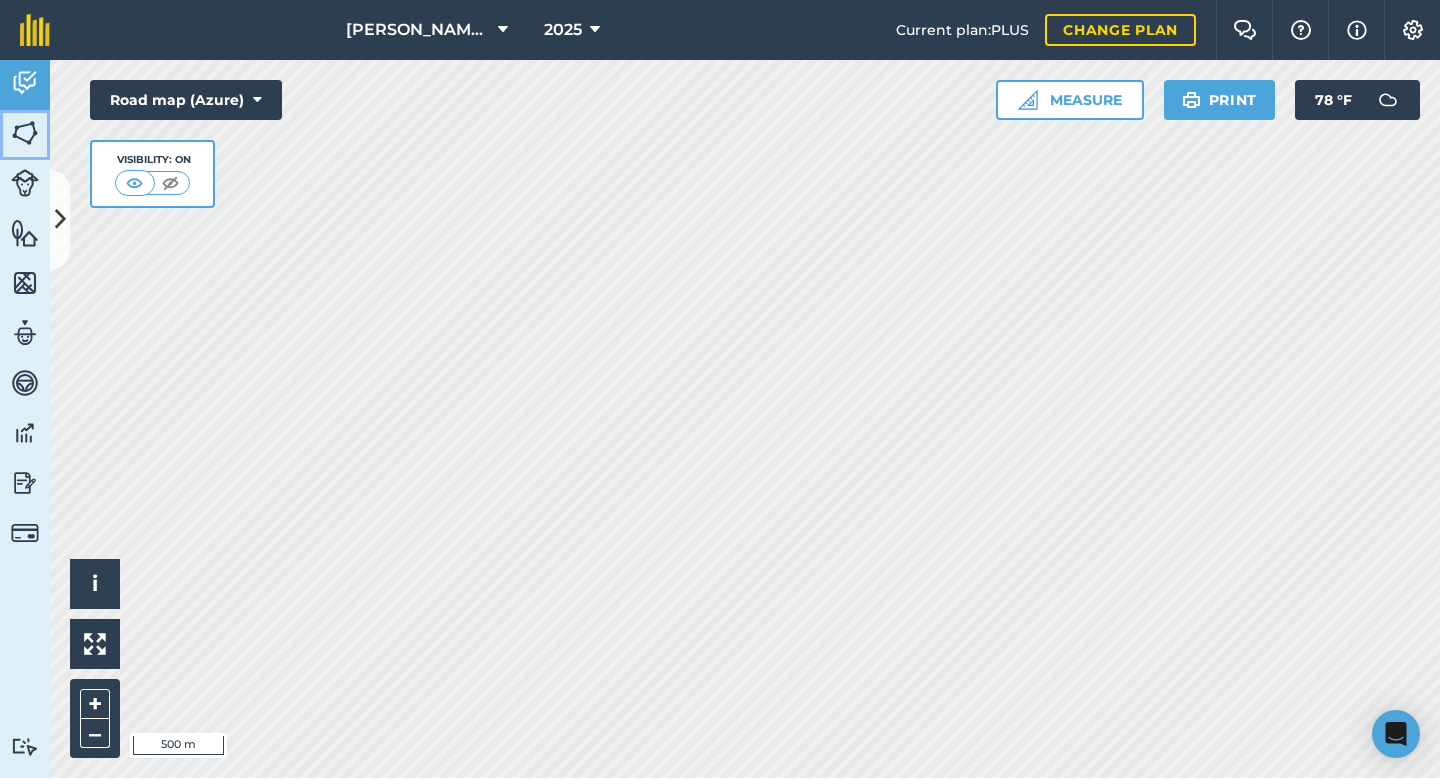 click on "Fields" at bounding box center (25, 135) 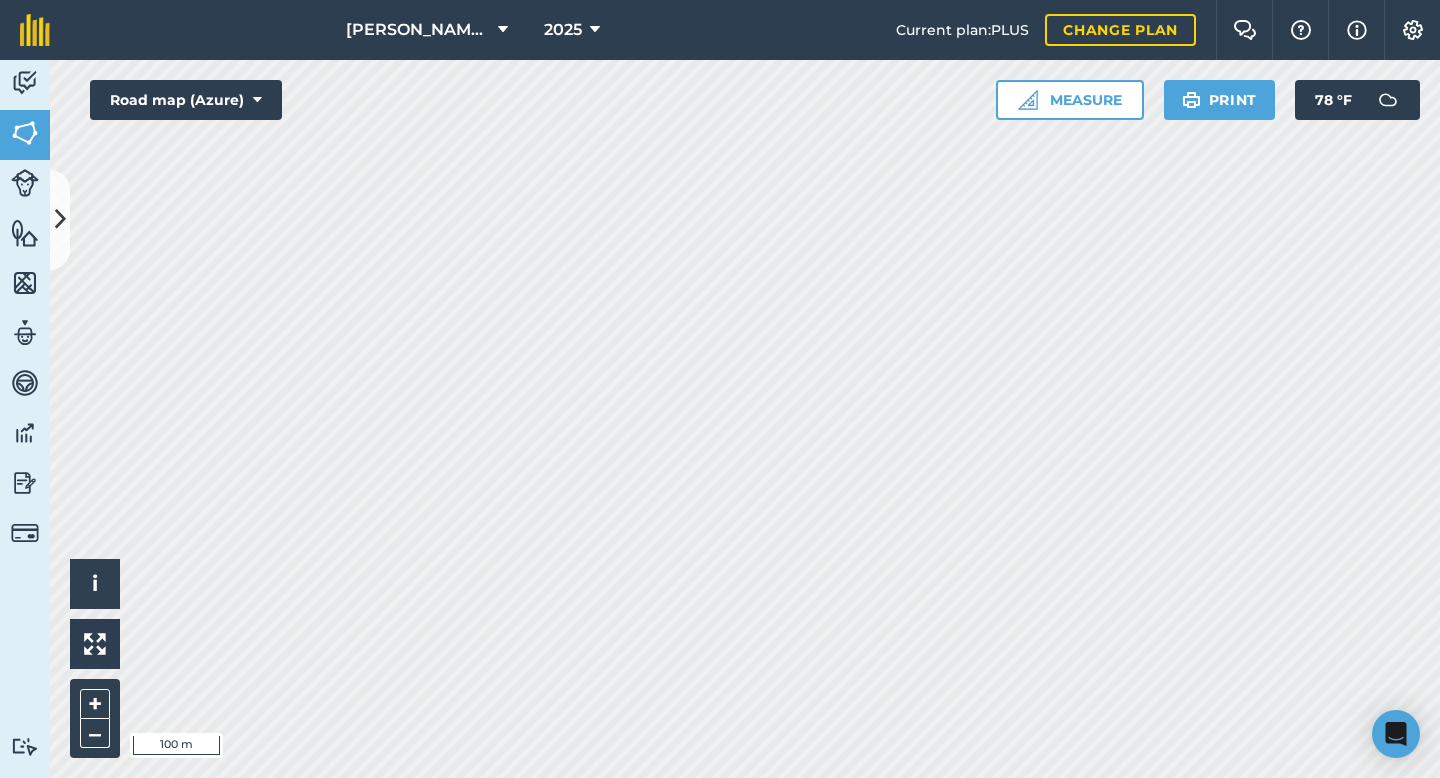 click on "[PERSON_NAME] Farms 2025 Current plan :  PLUS   Change plan Farm Chat Help Info Settings [PERSON_NAME] Farms  -  2025 Reproduced with the permission of  Microsoft Printed on  [DATE] Field usages No usage set 1st 2nd 3rd 4th 5th Fallow Plant Activity Fields Livestock Features Maps Team Vehicles Data Reporting Billing Tutorials Tutorials Fields   Add   Set usage Visibility: On Total area :  2,149   Ac Edit fields By usages, Filters (1) 1st 642.9   Ac 01 [PERSON_NAME] Acres 2.116   Ac 04 [PERSON_NAME] Acres 18.62   Ac 10 [PERSON_NAME] Acres 4.477   Ac 11 [PERSON_NAME] Acres 1.919   Ac 12 [PERSON_NAME] Acres 15.07   Ac 21 [GEOGRAPHIC_DATA][PERSON_NAME] 4.058   Ac 24 [GEOGRAPHIC_DATA][PERSON_NAME] 14.35   Ac 25 [GEOGRAPHIC_DATA][PERSON_NAME] 13.28   Ac 26 [GEOGRAPHIC_DATA][PERSON_NAME] 5.7   Ac 34 South [PERSON_NAME] 5.593   Ac 35 South [PERSON_NAME] 7.137   Ac 39 South [PERSON_NAME] 7.076   Ac [GEOGRAPHIC_DATA][PERSON_NAME] 6.716   Ac 41 [GEOGRAPHIC_DATA][PERSON_NAME] 9.941   Ac [GEOGRAPHIC_DATA][PERSON_NAME] 6.164   Ac 57 South [PERSON_NAME] 18.73   Ac 58 [GEOGRAPHIC_DATA][PERSON_NAME] 8.538   Ac 59 [GEOGRAPHIC_DATA][PERSON_NAME] 5.629   Ac 60 South [PERSON_NAME] 2.148   Ac 61 South [PERSON_NAME] 26.38   Ac 67 13.66   Ac" at bounding box center [720, 389] 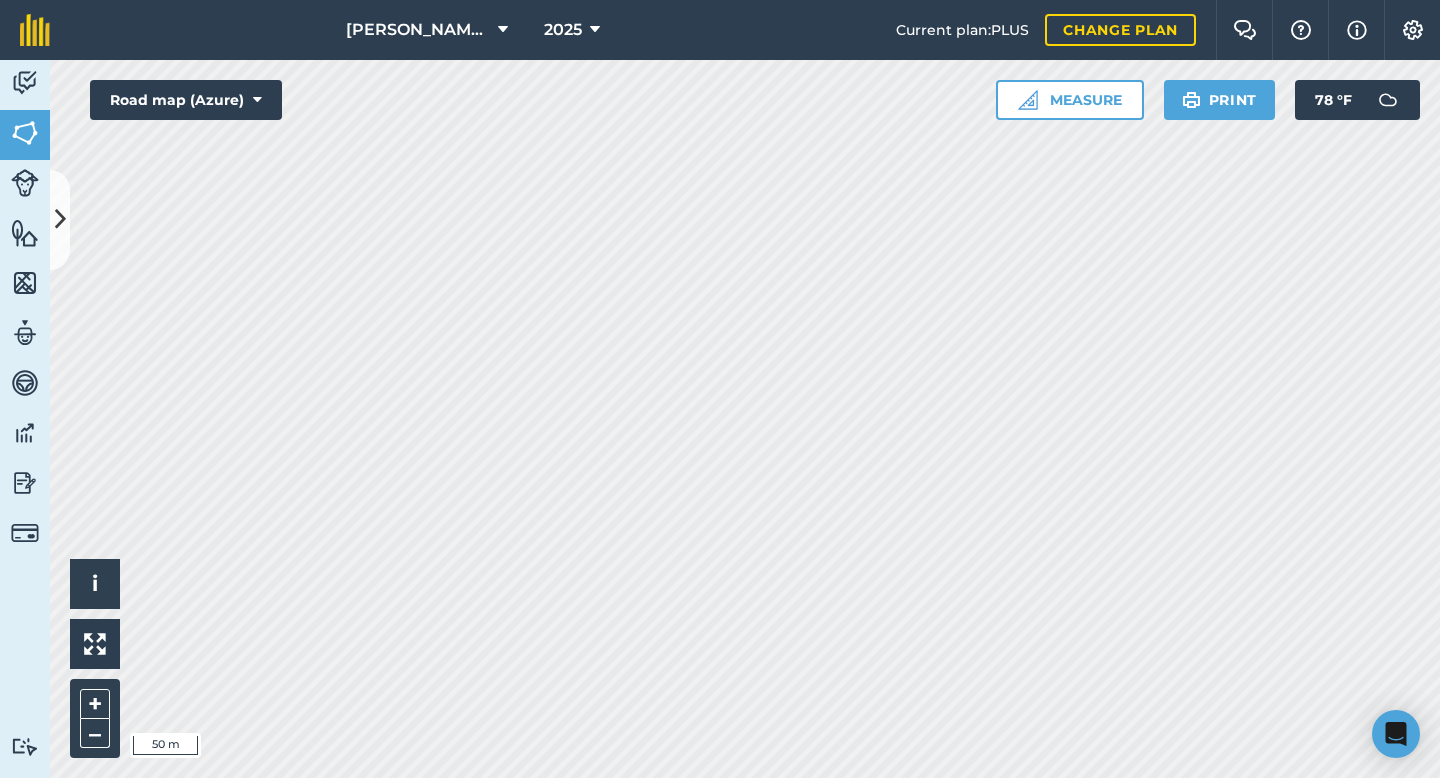 click on "[PERSON_NAME] Farms 2025 Current plan :  PLUS   Change plan Farm Chat Help Info Settings [PERSON_NAME] Farms  -  2025 Reproduced with the permission of  Microsoft Printed on  [DATE] Field usages No usage set 1st 2nd 3rd 4th 5th Fallow Plant Activity Fields Livestock Features Maps Team Vehicles Data Reporting Billing Tutorials Tutorials Fields   Add   Set usage Visibility: On Total area :  2,149   Ac Edit fields By usages, Filters (1) 1st 642.9   Ac 01 [PERSON_NAME] Acres 2.116   Ac 04 [PERSON_NAME] Acres 18.62   Ac 10 [PERSON_NAME] Acres 4.477   Ac 11 [PERSON_NAME] Acres 1.919   Ac 12 [PERSON_NAME] Acres 15.07   Ac 21 [GEOGRAPHIC_DATA][PERSON_NAME] 4.058   Ac 24 [GEOGRAPHIC_DATA][PERSON_NAME] 14.35   Ac 25 [GEOGRAPHIC_DATA][PERSON_NAME] 13.28   Ac 26 [GEOGRAPHIC_DATA][PERSON_NAME] 5.7   Ac 34 South [PERSON_NAME] 5.593   Ac 35 South [PERSON_NAME] 7.137   Ac 39 South [PERSON_NAME] 7.076   Ac [GEOGRAPHIC_DATA][PERSON_NAME] 6.716   Ac 41 [GEOGRAPHIC_DATA][PERSON_NAME] 9.941   Ac [GEOGRAPHIC_DATA][PERSON_NAME] 6.164   Ac 57 South [PERSON_NAME] 18.73   Ac 58 [GEOGRAPHIC_DATA][PERSON_NAME] 8.538   Ac 59 [GEOGRAPHIC_DATA][PERSON_NAME] 5.629   Ac 60 South [PERSON_NAME] 2.148   Ac 61 South [PERSON_NAME] 26.38   Ac 67 13.66   Ac" at bounding box center (720, 389) 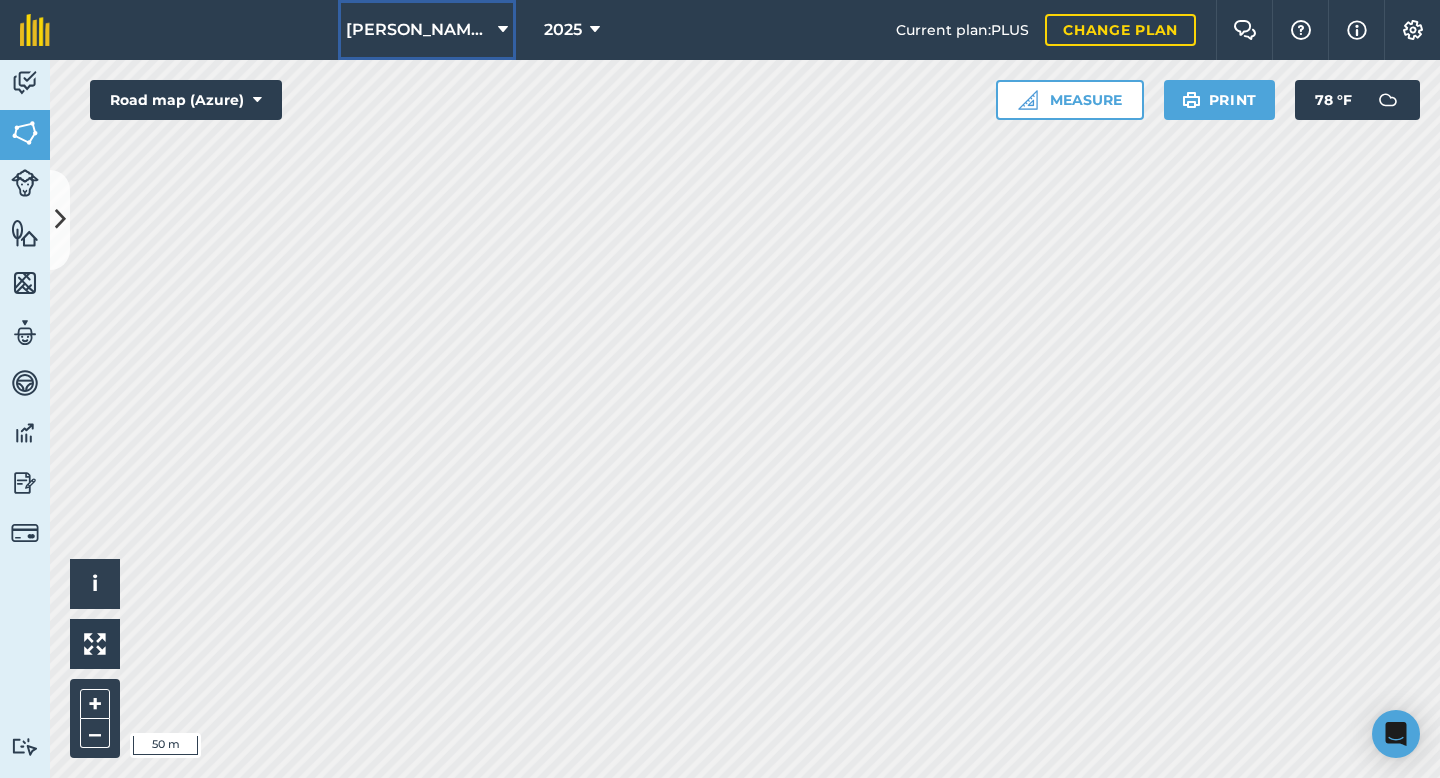 click on "[PERSON_NAME] Farms" at bounding box center [427, 30] 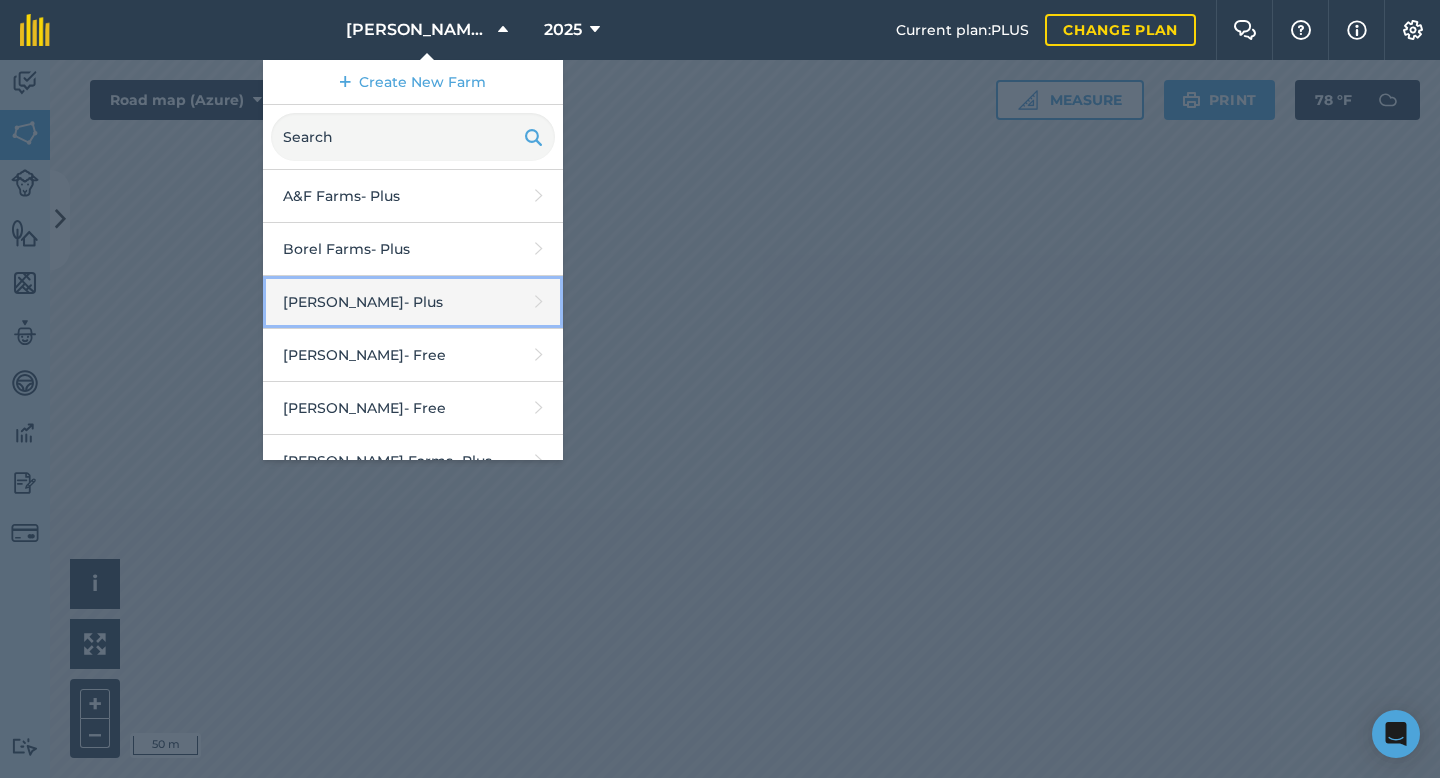 click on "[PERSON_NAME]   - Plus" at bounding box center [413, 302] 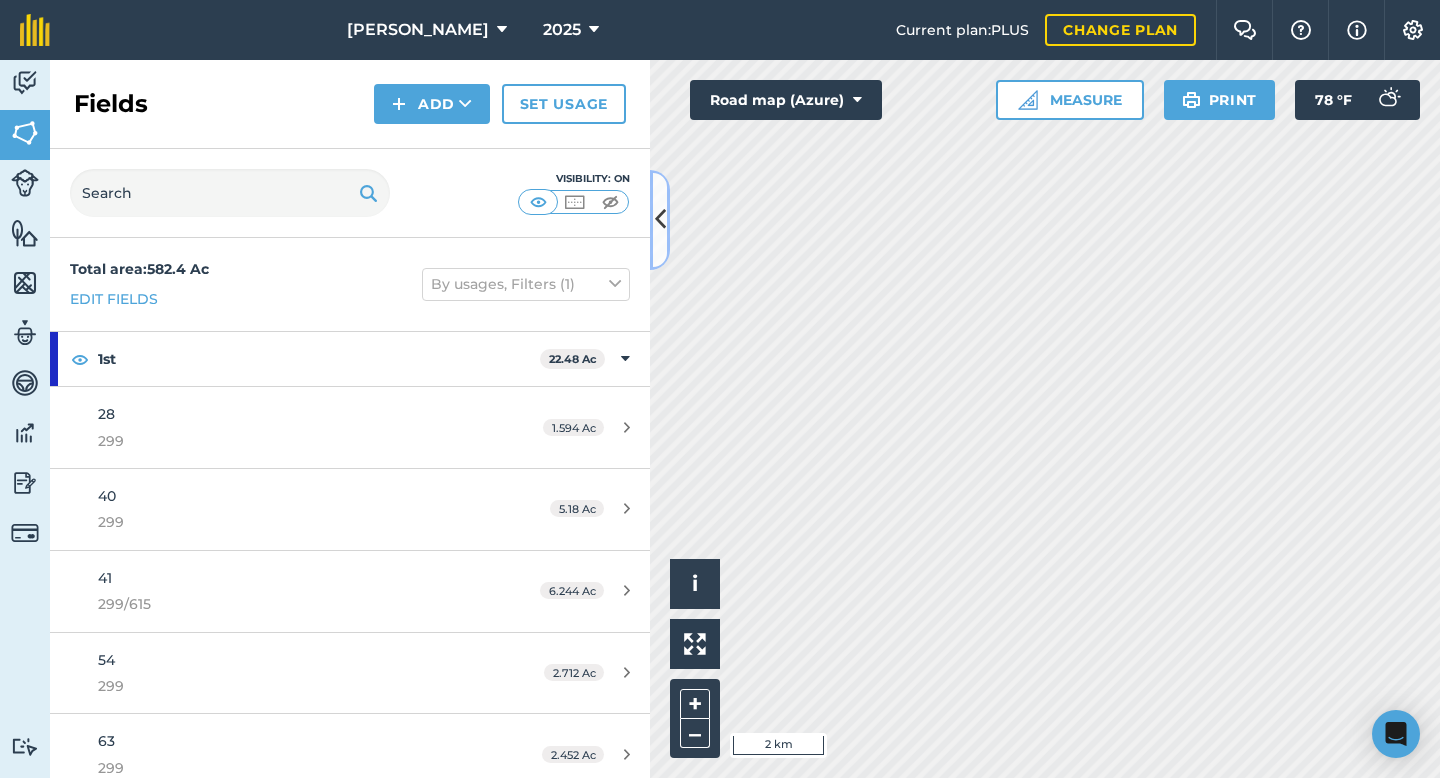 click at bounding box center (660, 220) 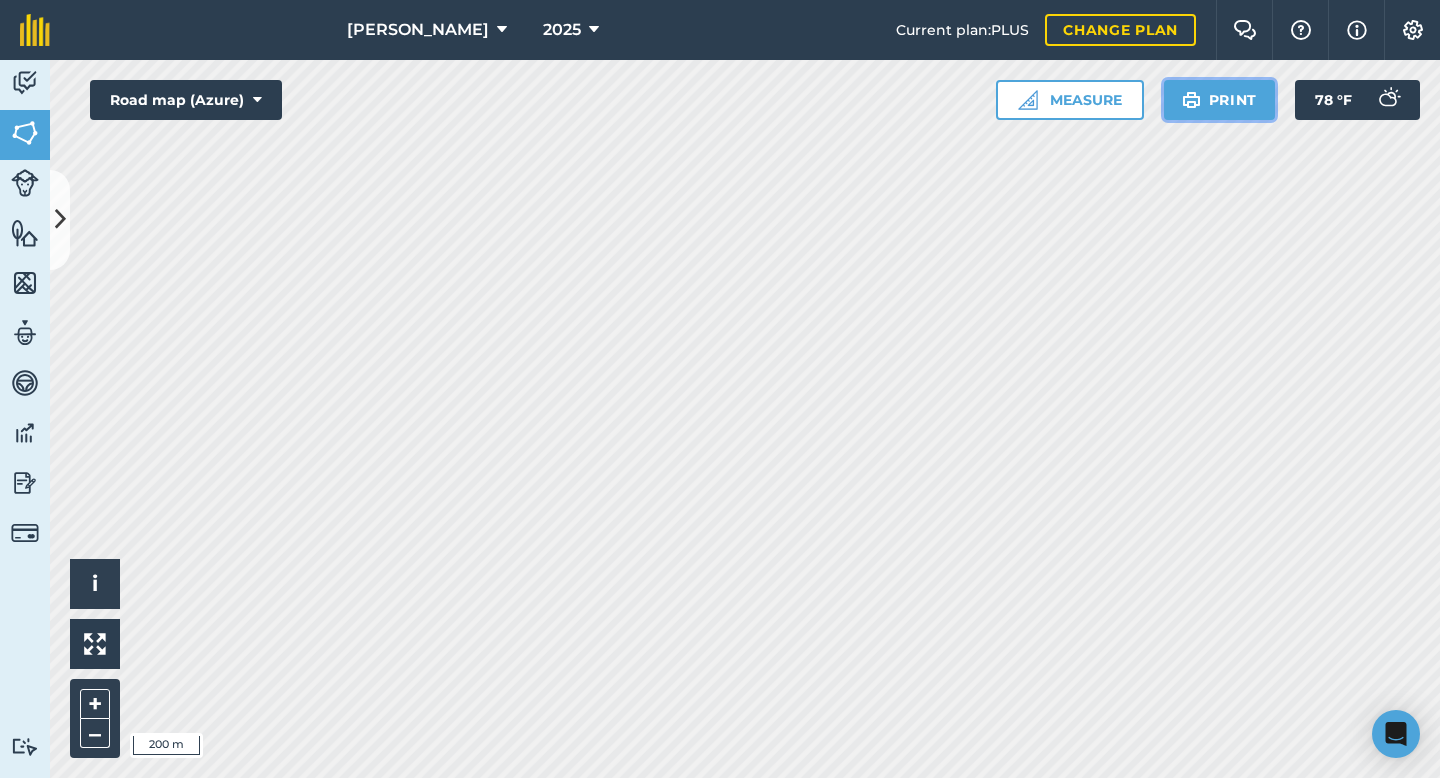 click on "Print" at bounding box center [1220, 100] 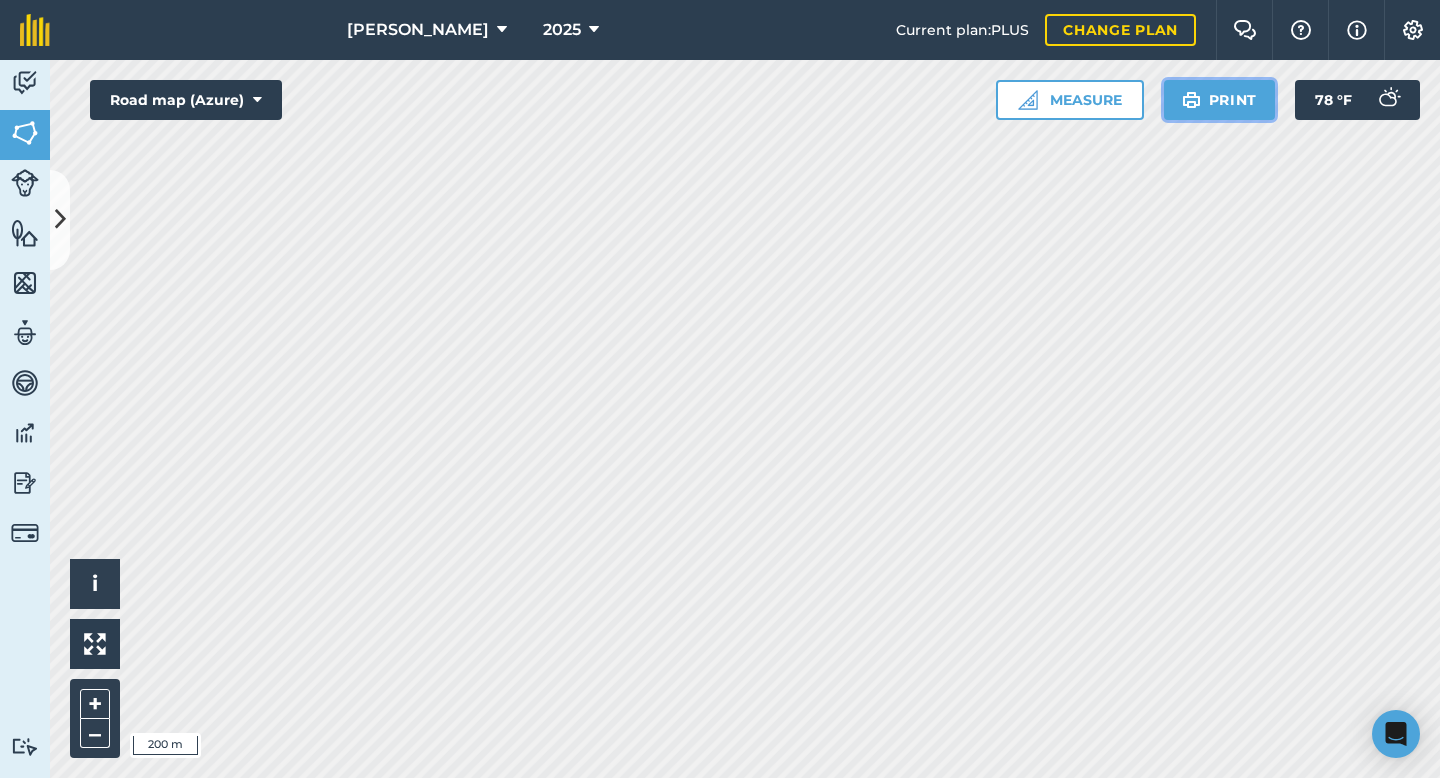 click on "Print" at bounding box center [1220, 100] 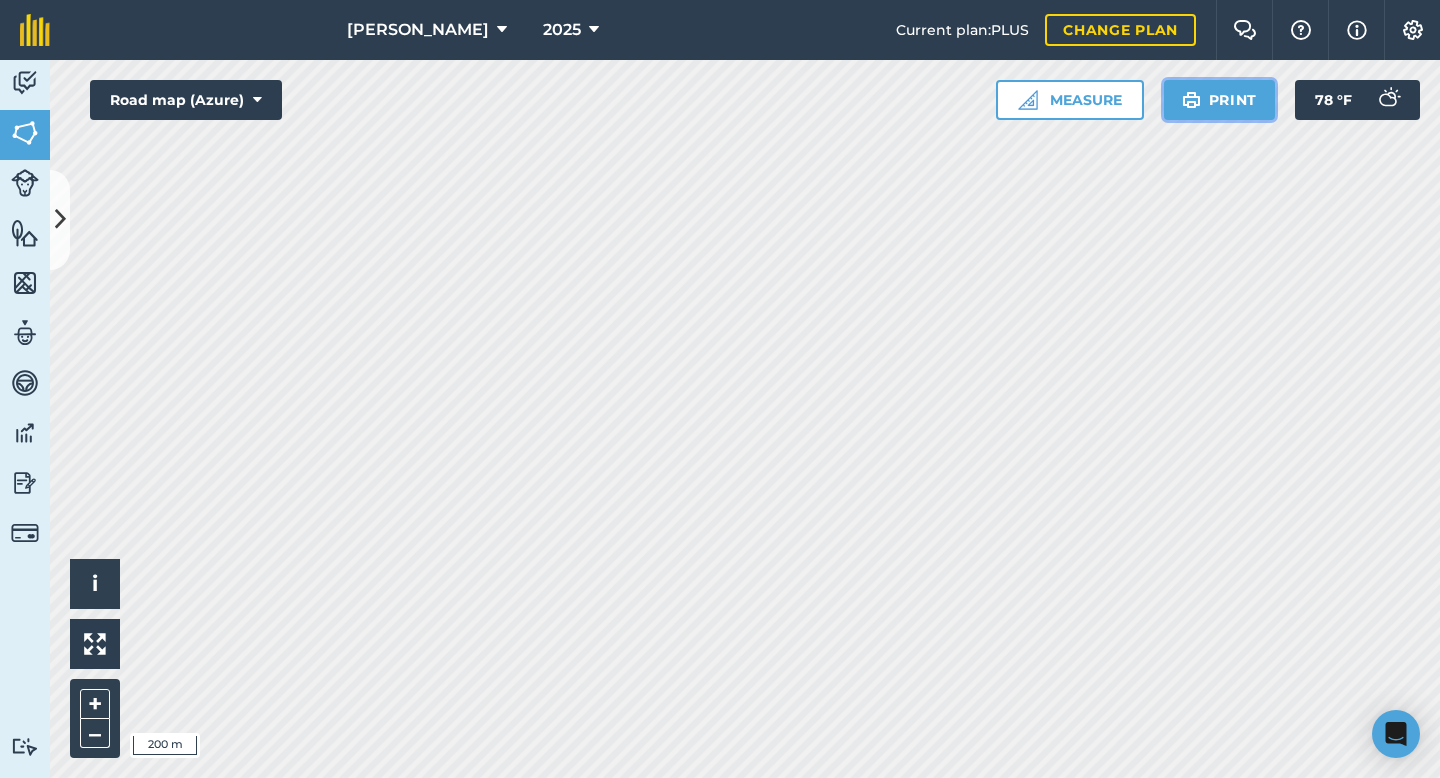 click on "Print" at bounding box center (1220, 100) 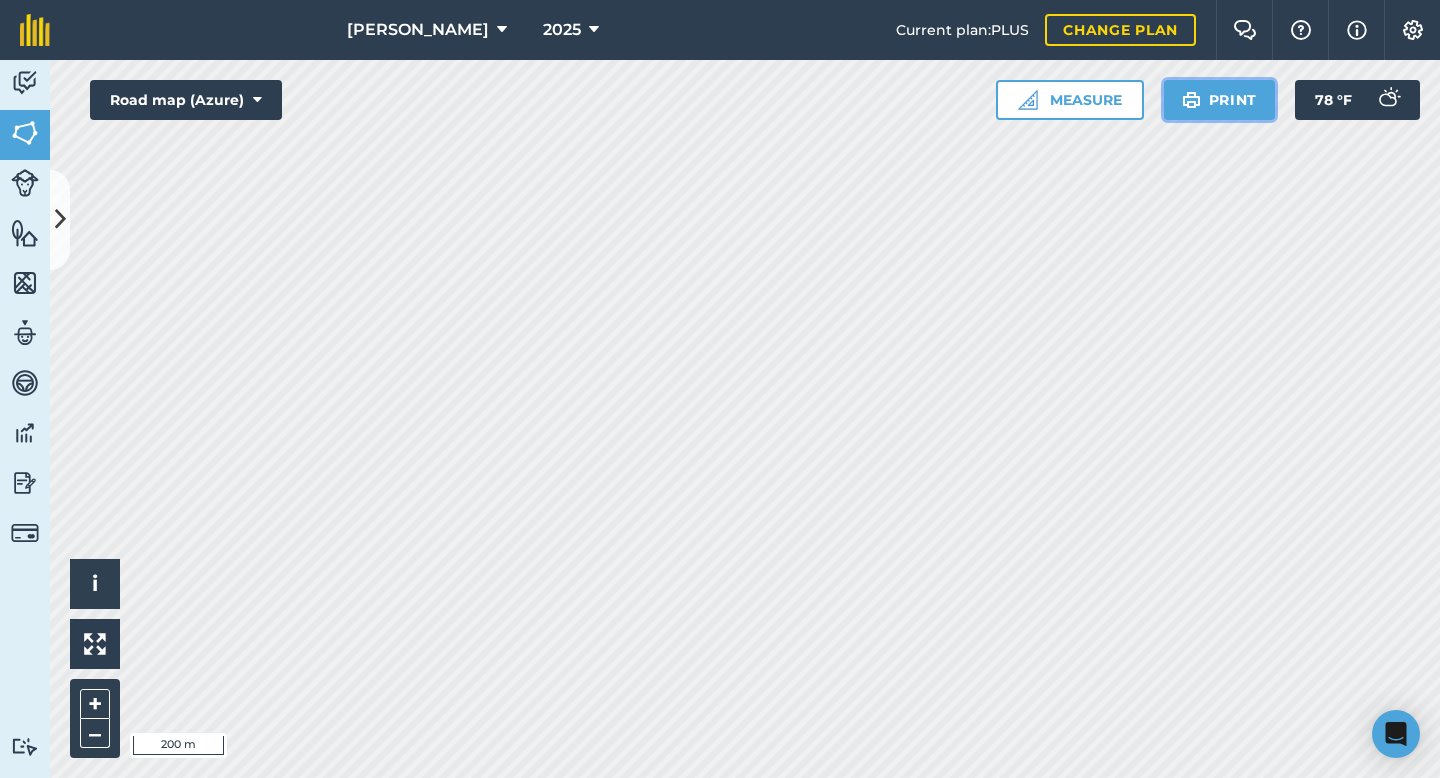 click on "Print" at bounding box center [1220, 100] 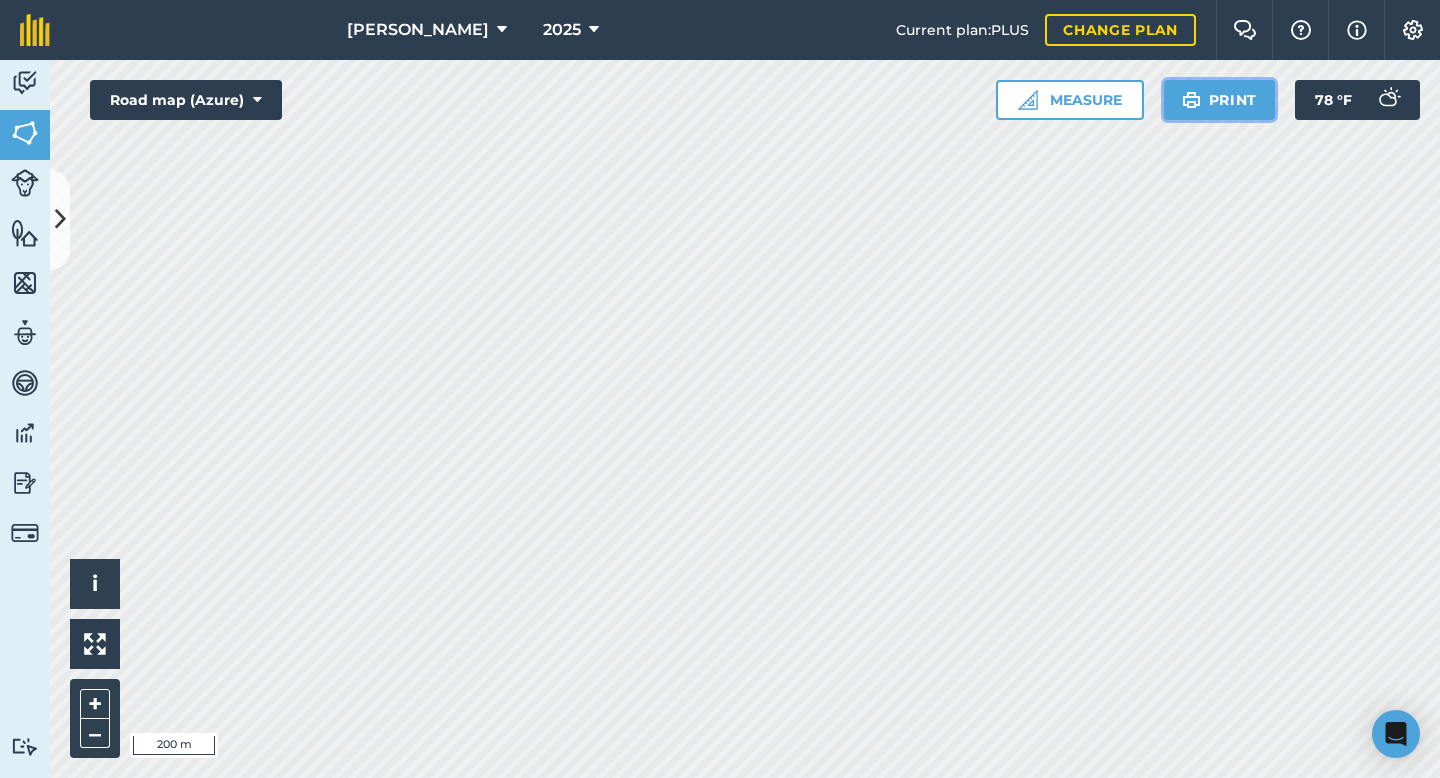 click on "Print" at bounding box center (1220, 100) 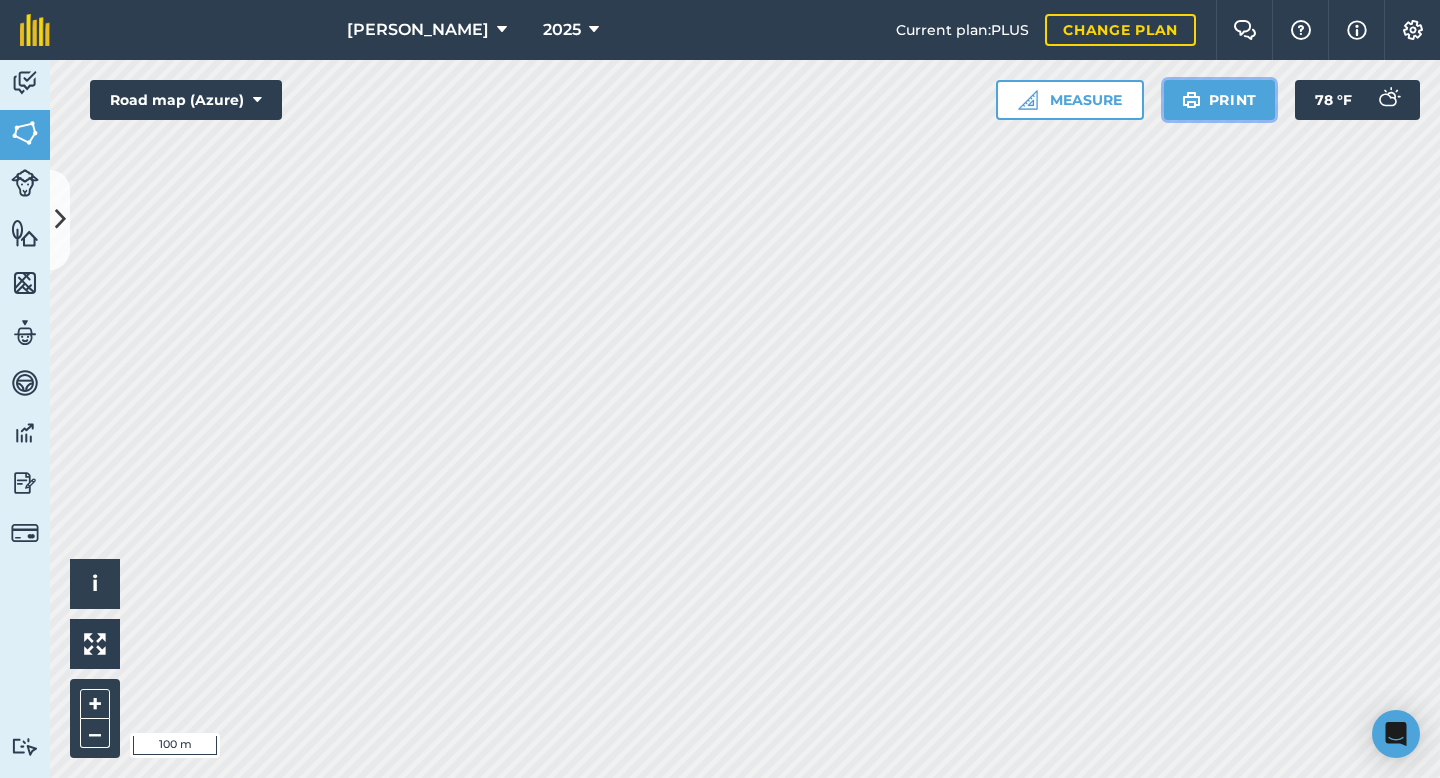 click on "Print" at bounding box center [1220, 100] 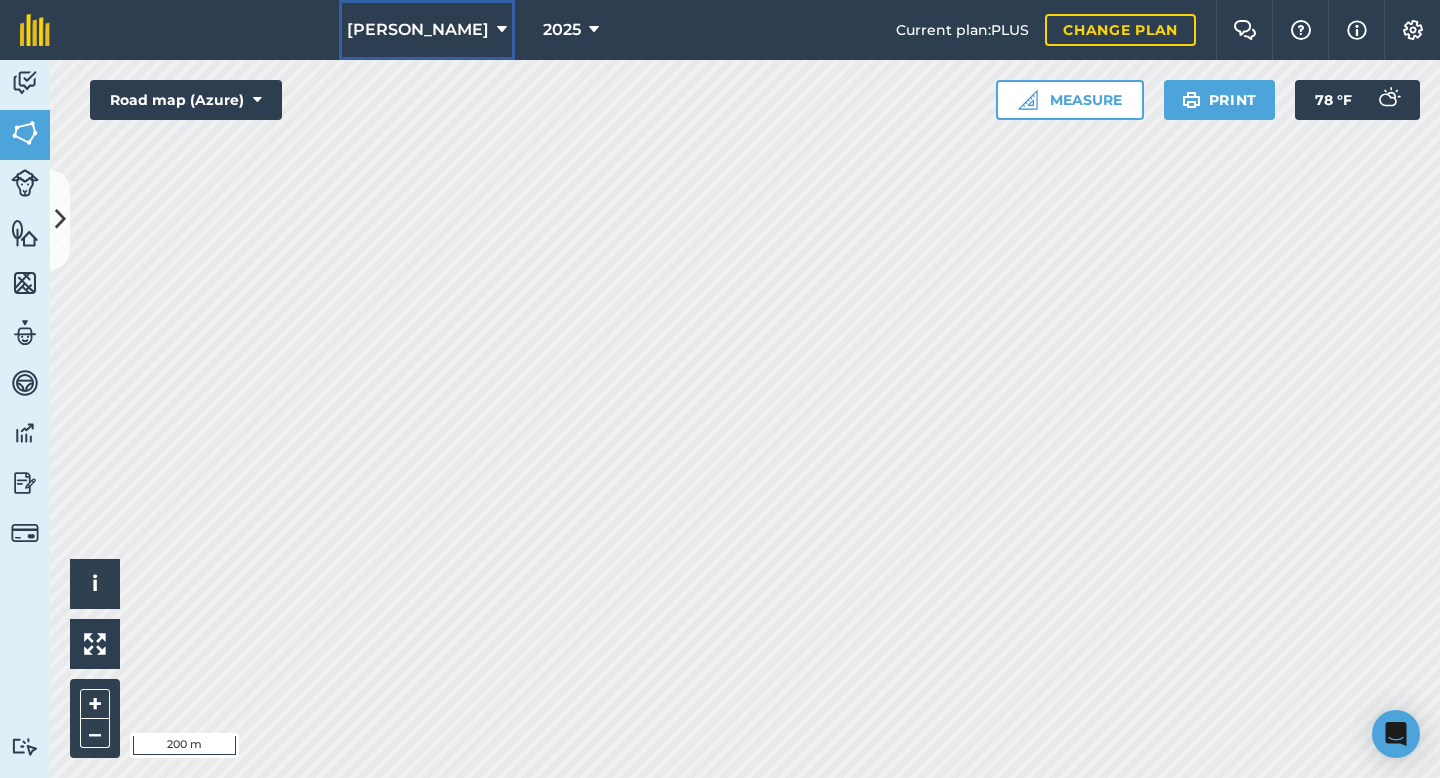 click on "[PERSON_NAME]" at bounding box center [418, 30] 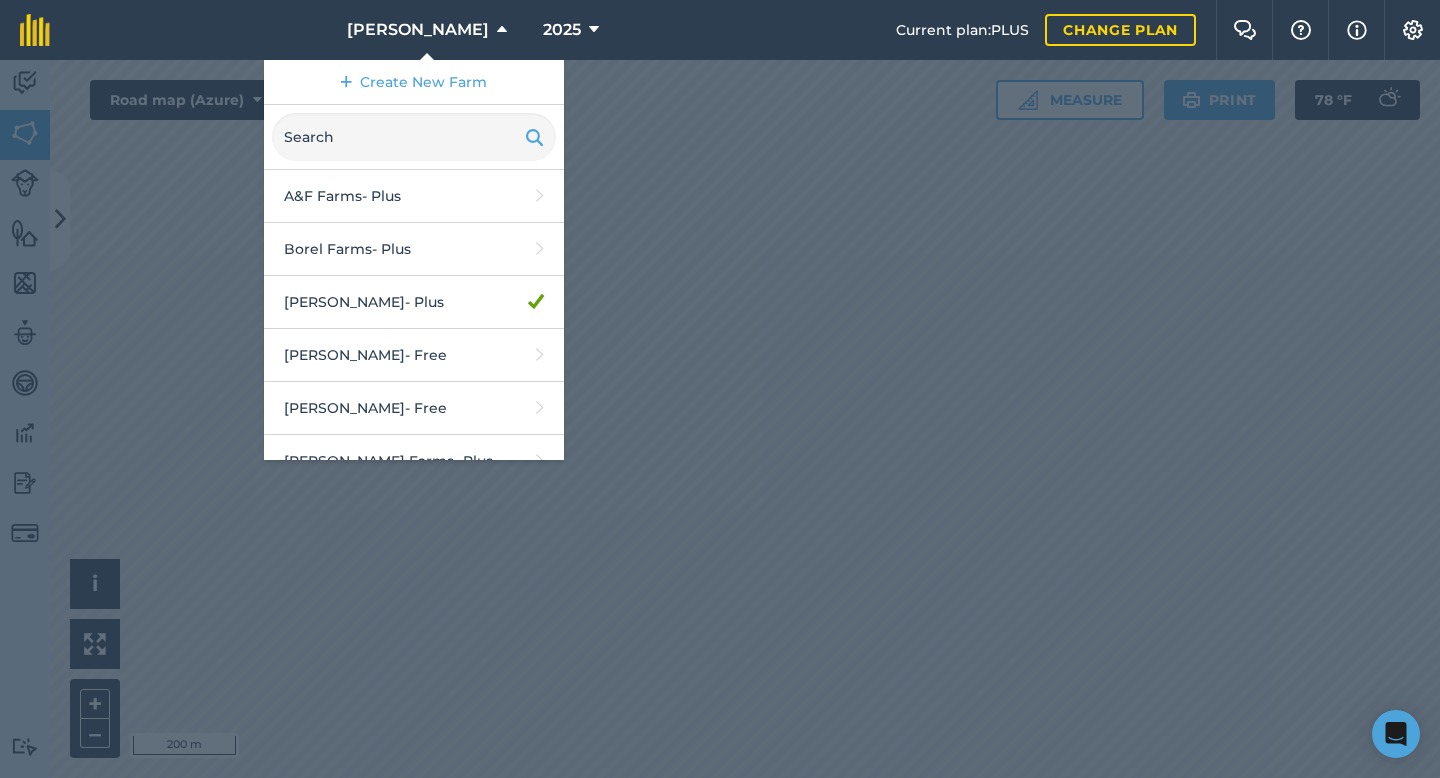 click on "[PERSON_NAME] Farms  - Plus" at bounding box center [414, 844] 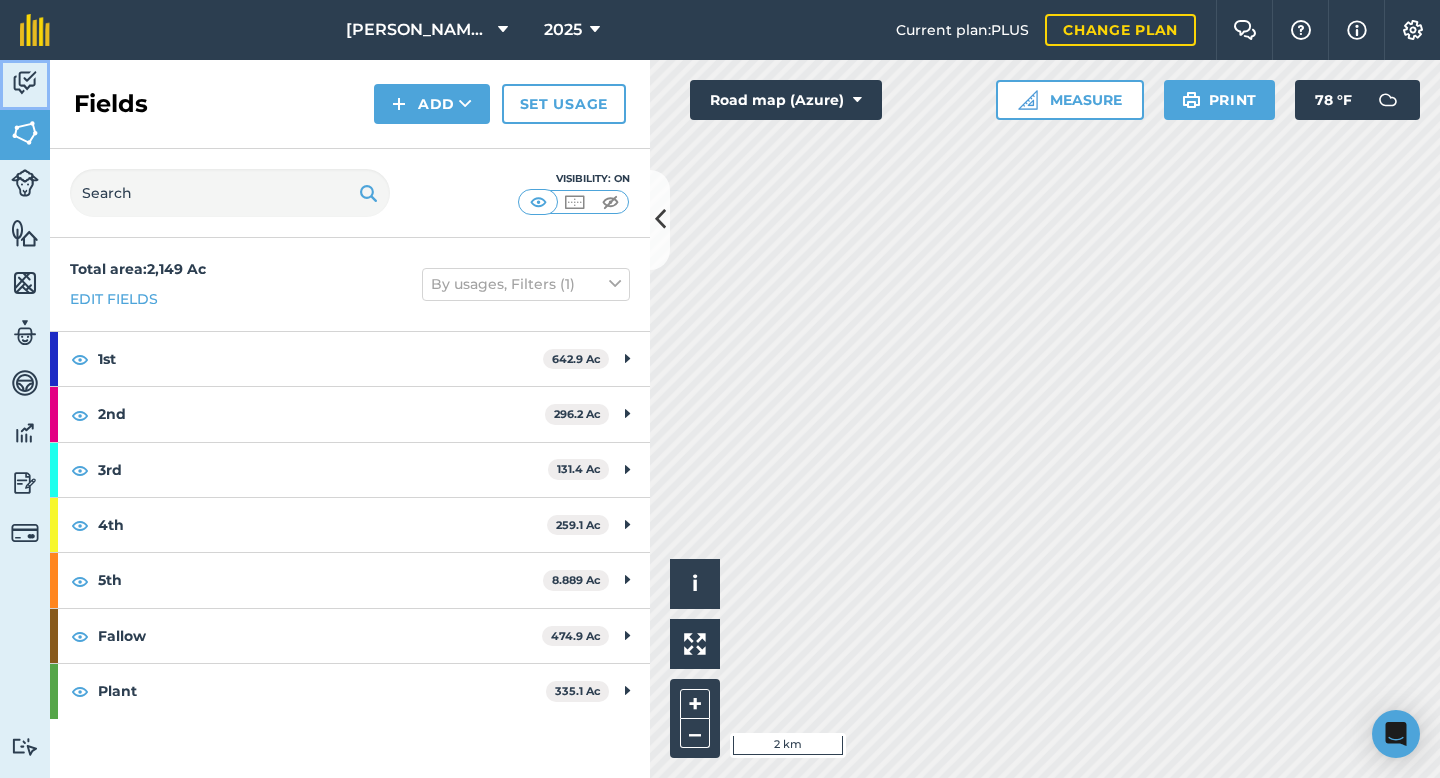 click at bounding box center (25, 83) 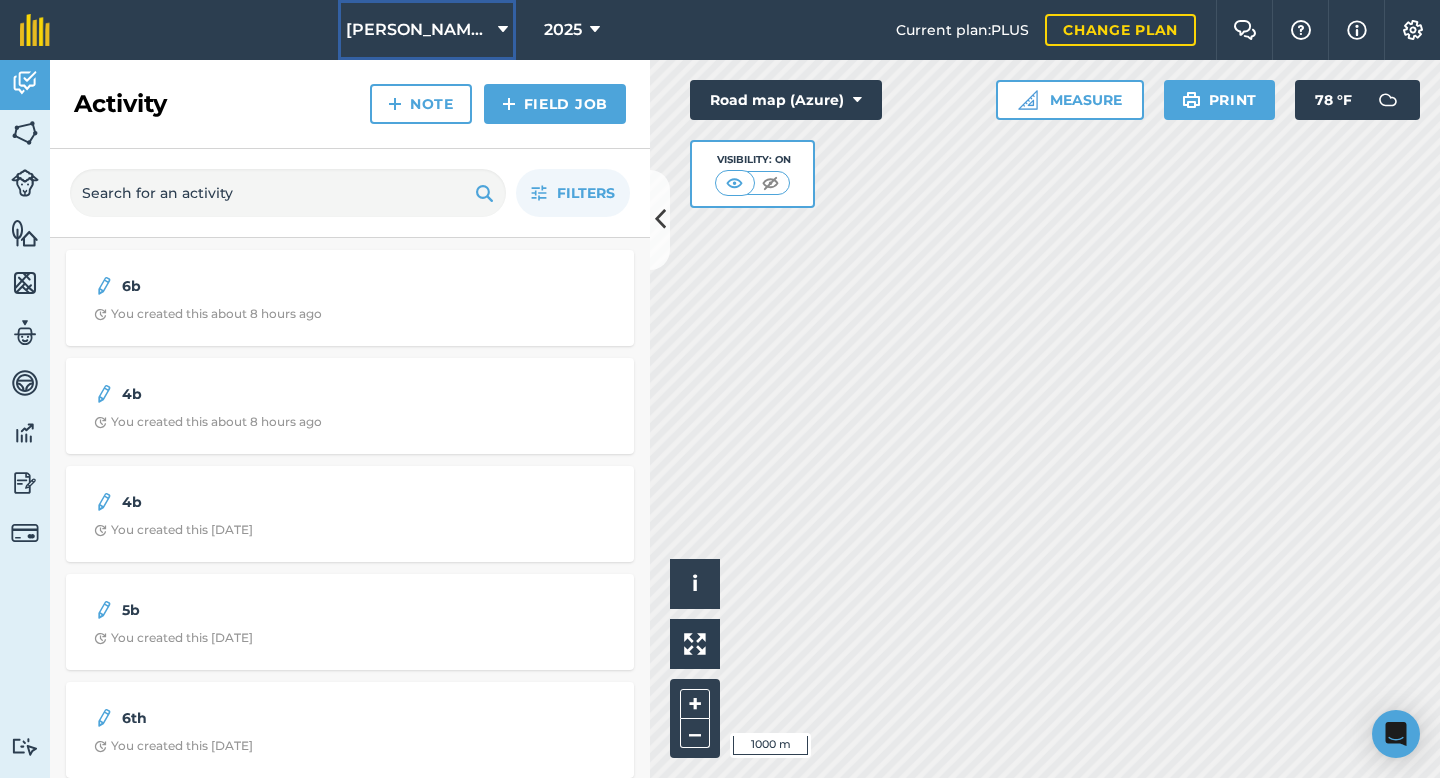 click on "[PERSON_NAME] Farms" at bounding box center [418, 30] 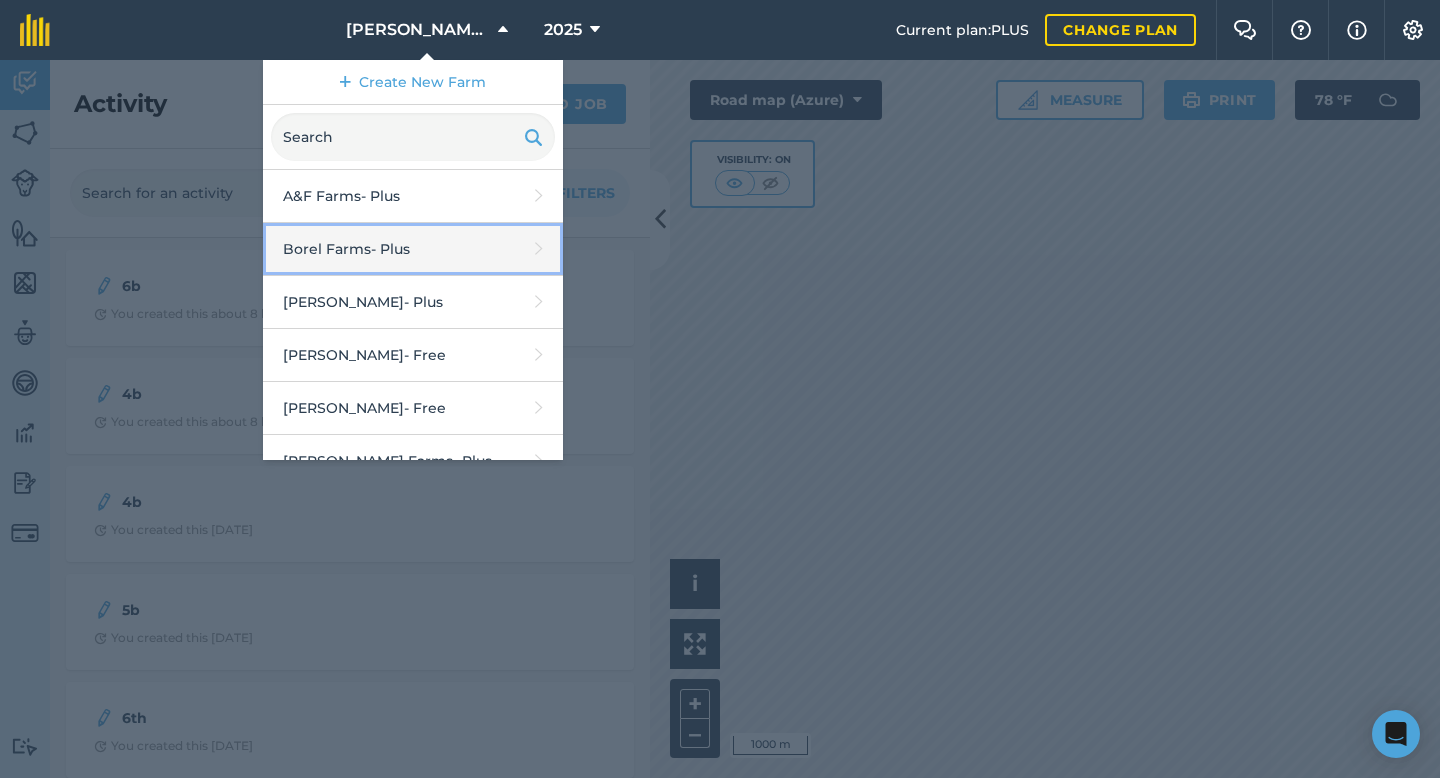 click on "Borel Farms  - Plus" at bounding box center [413, 249] 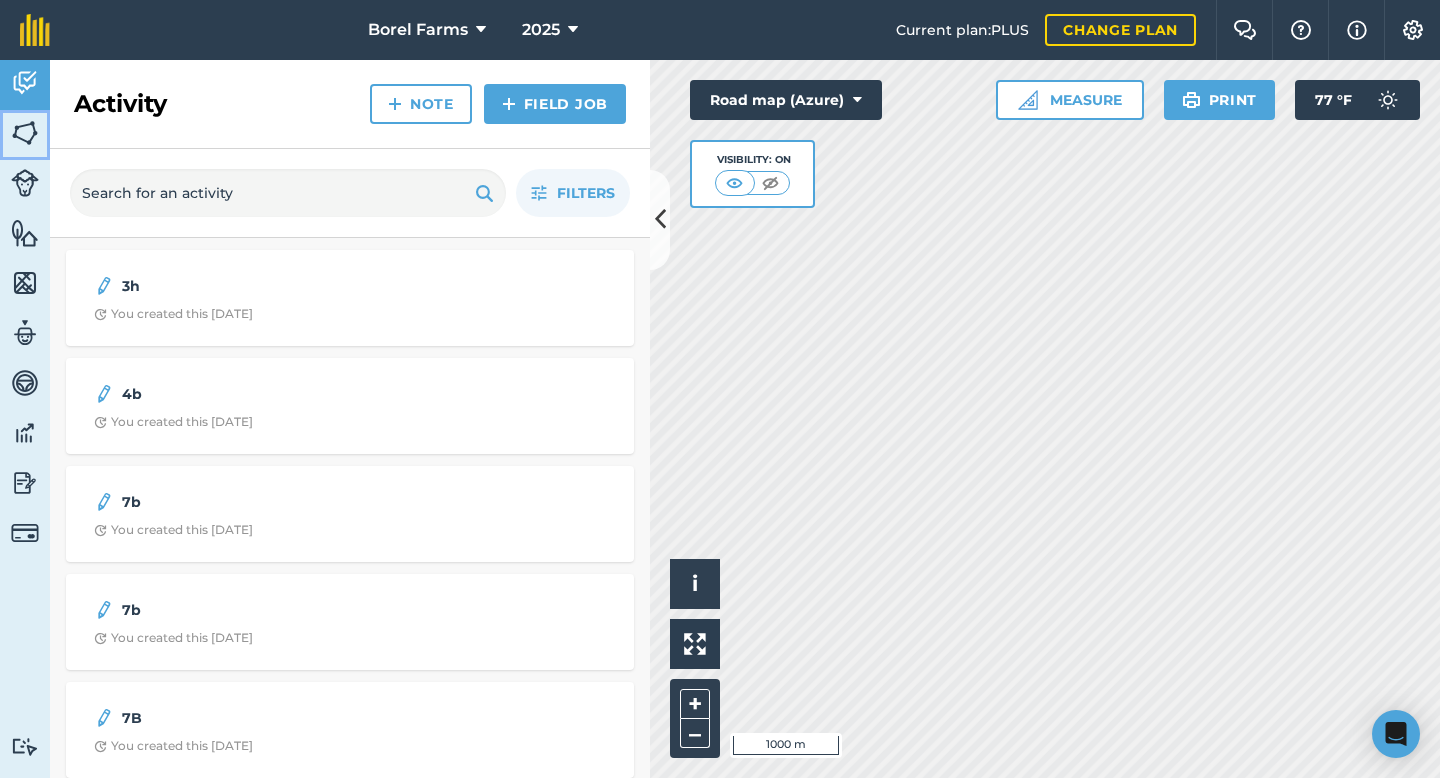 click at bounding box center [25, 133] 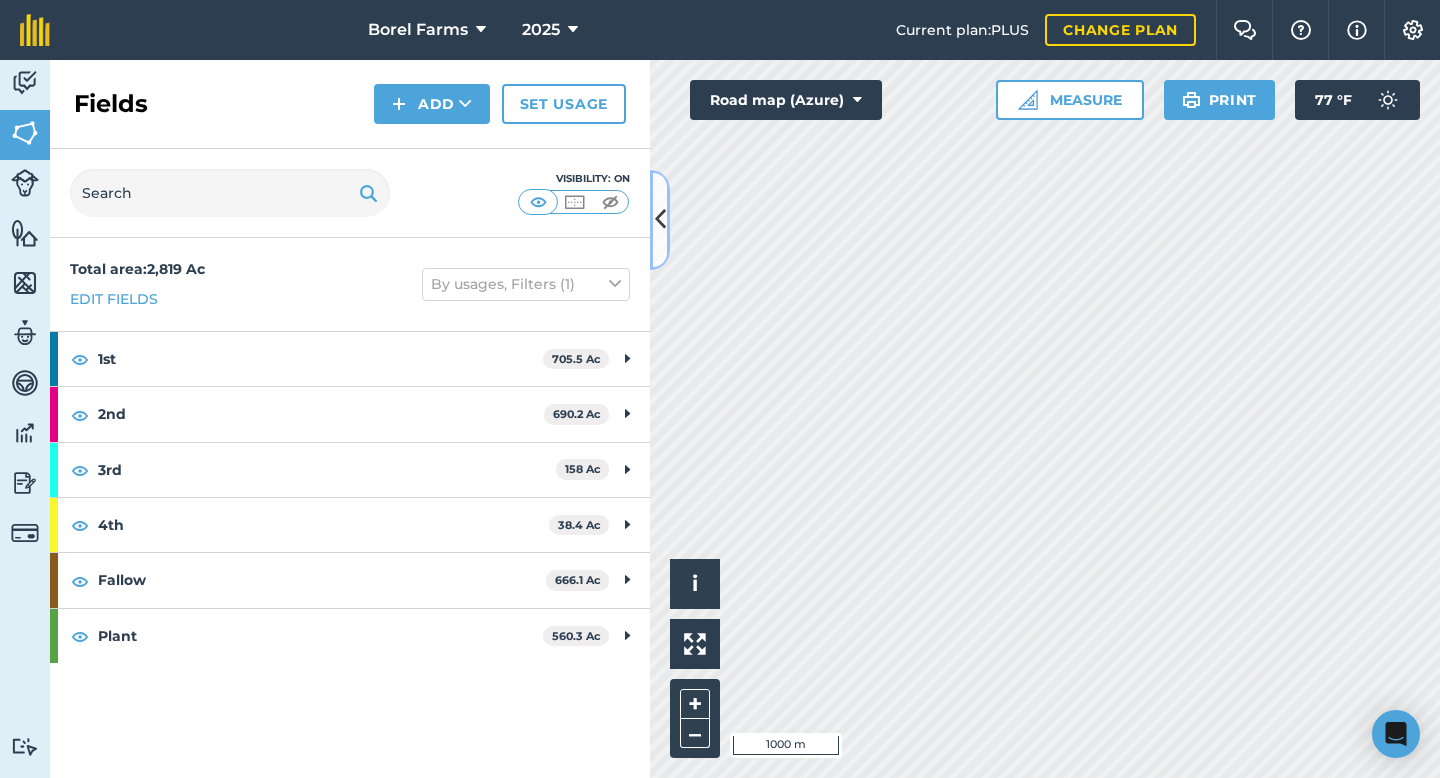click at bounding box center (660, 220) 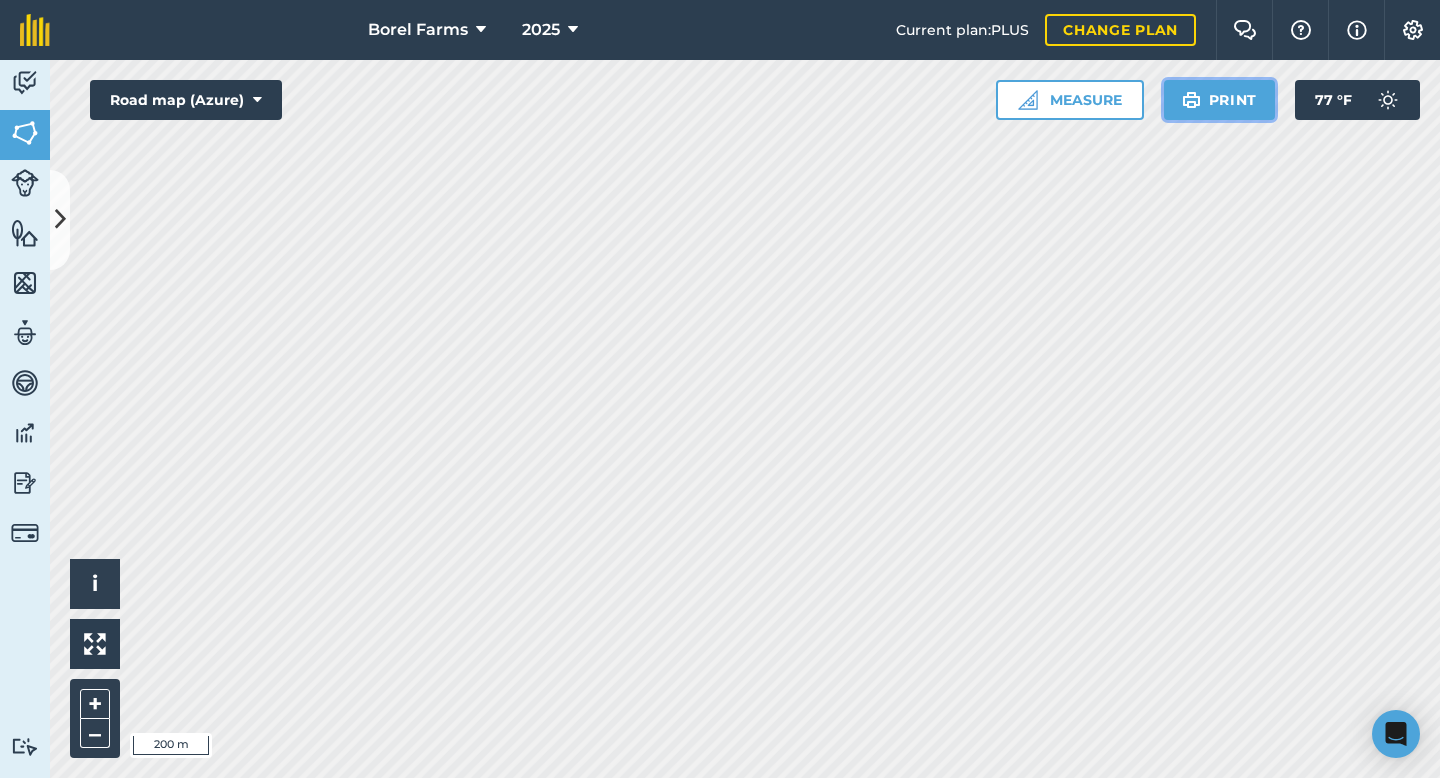 click on "Print" at bounding box center (1220, 100) 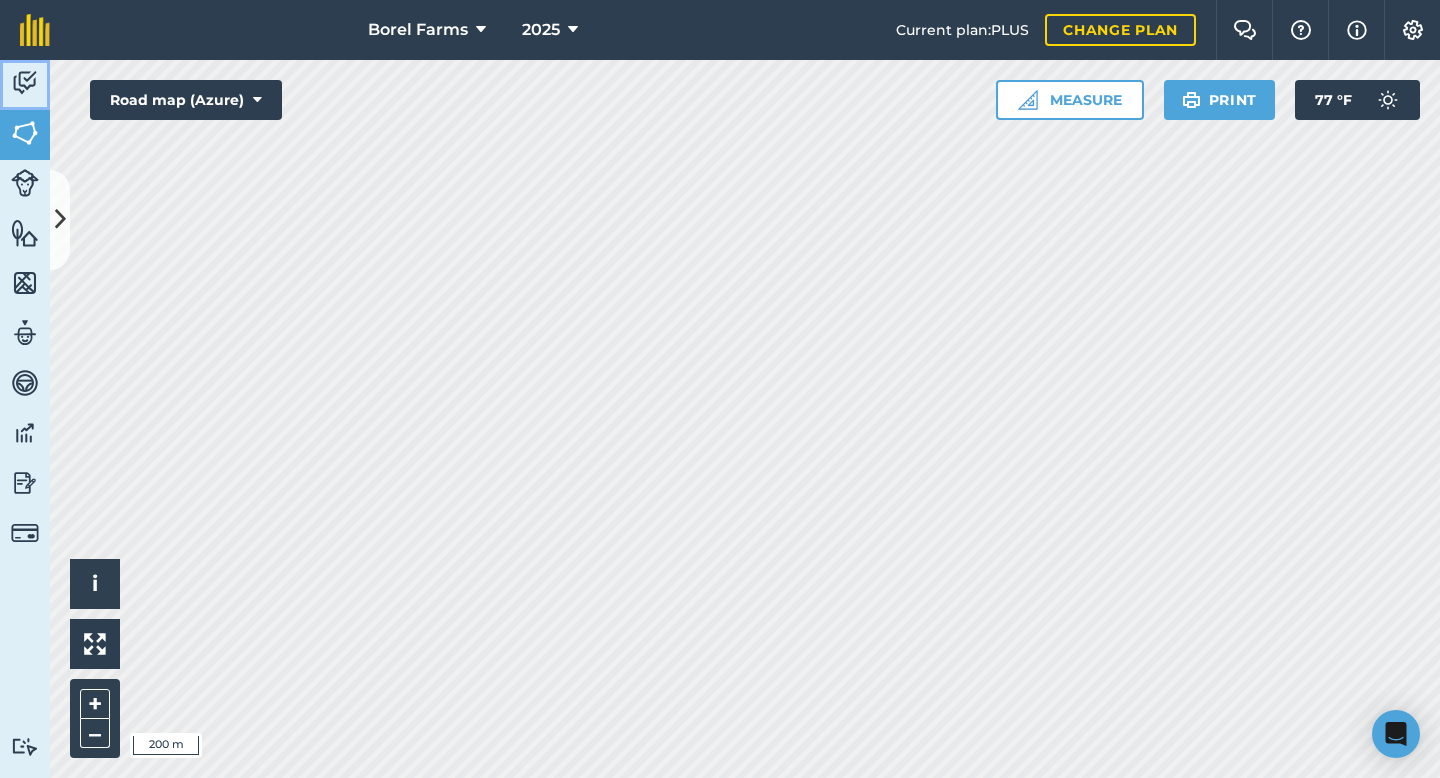click on "Activity" at bounding box center [25, 85] 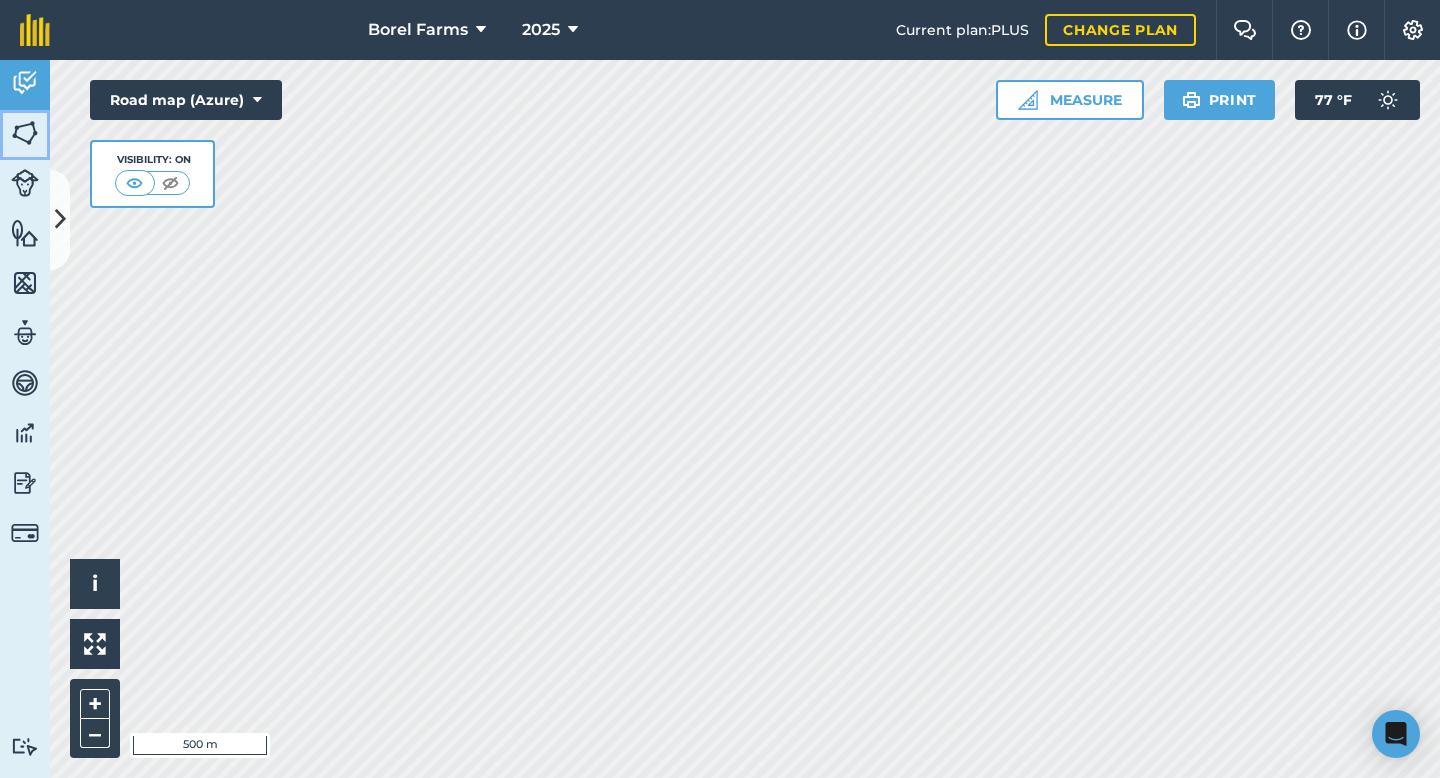 click at bounding box center [25, 133] 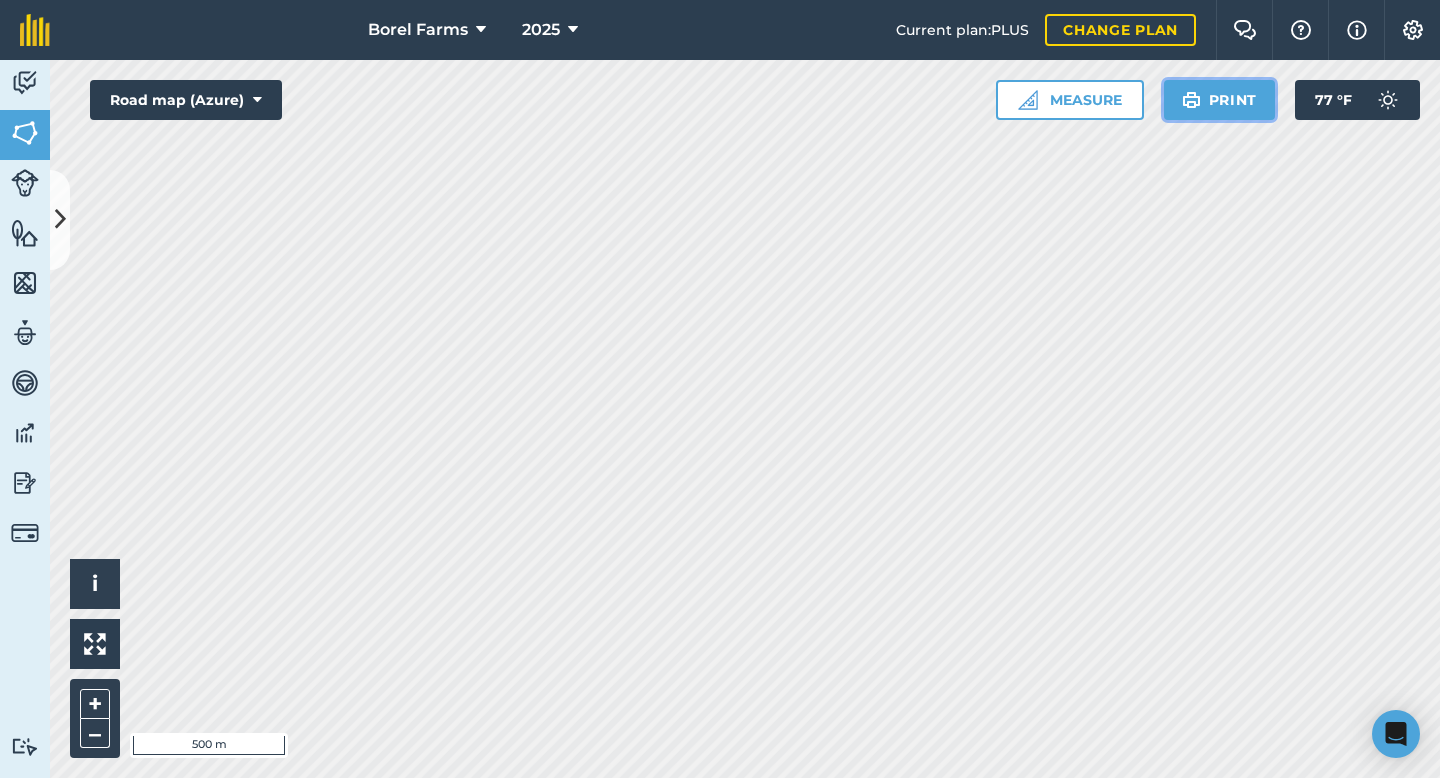 click on "Print" at bounding box center (1220, 100) 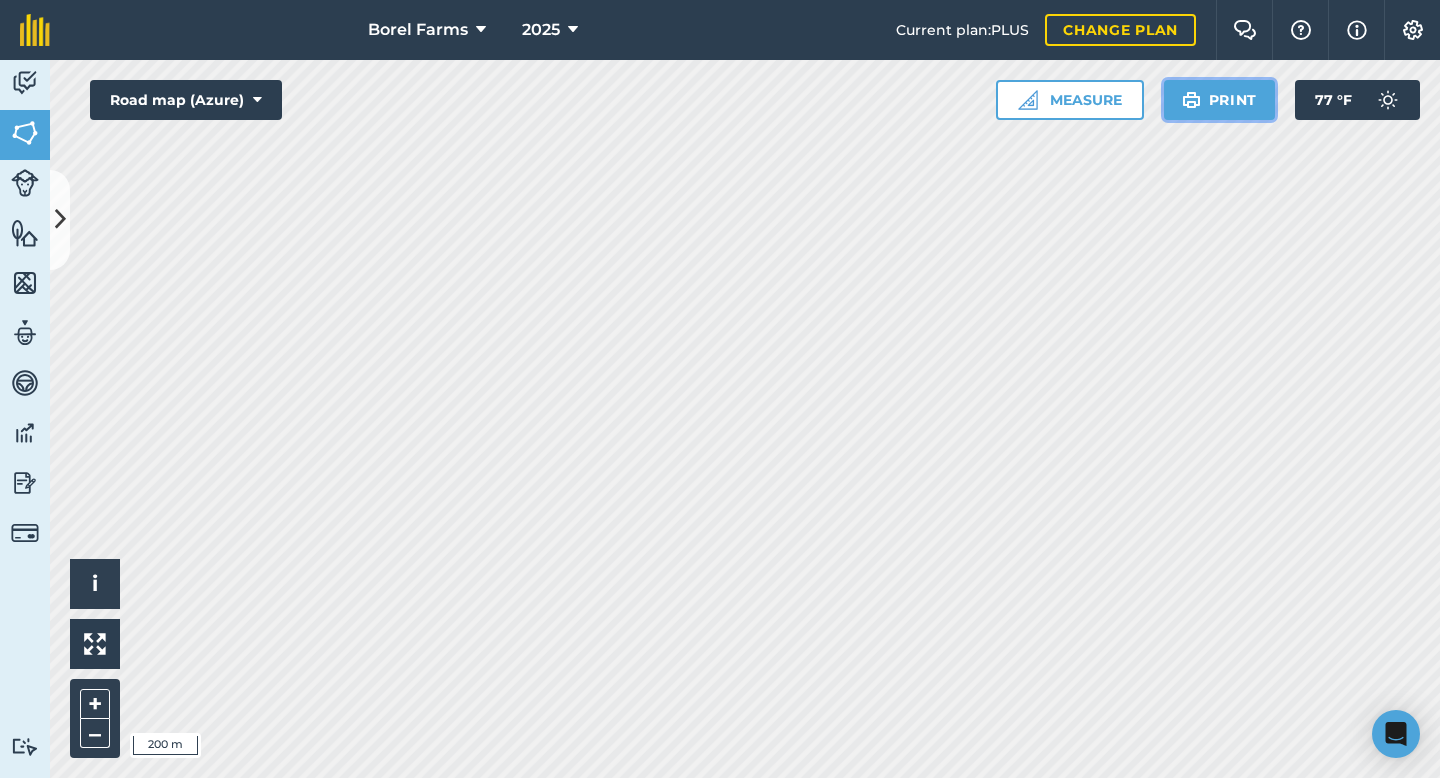 click on "Print" at bounding box center [1220, 100] 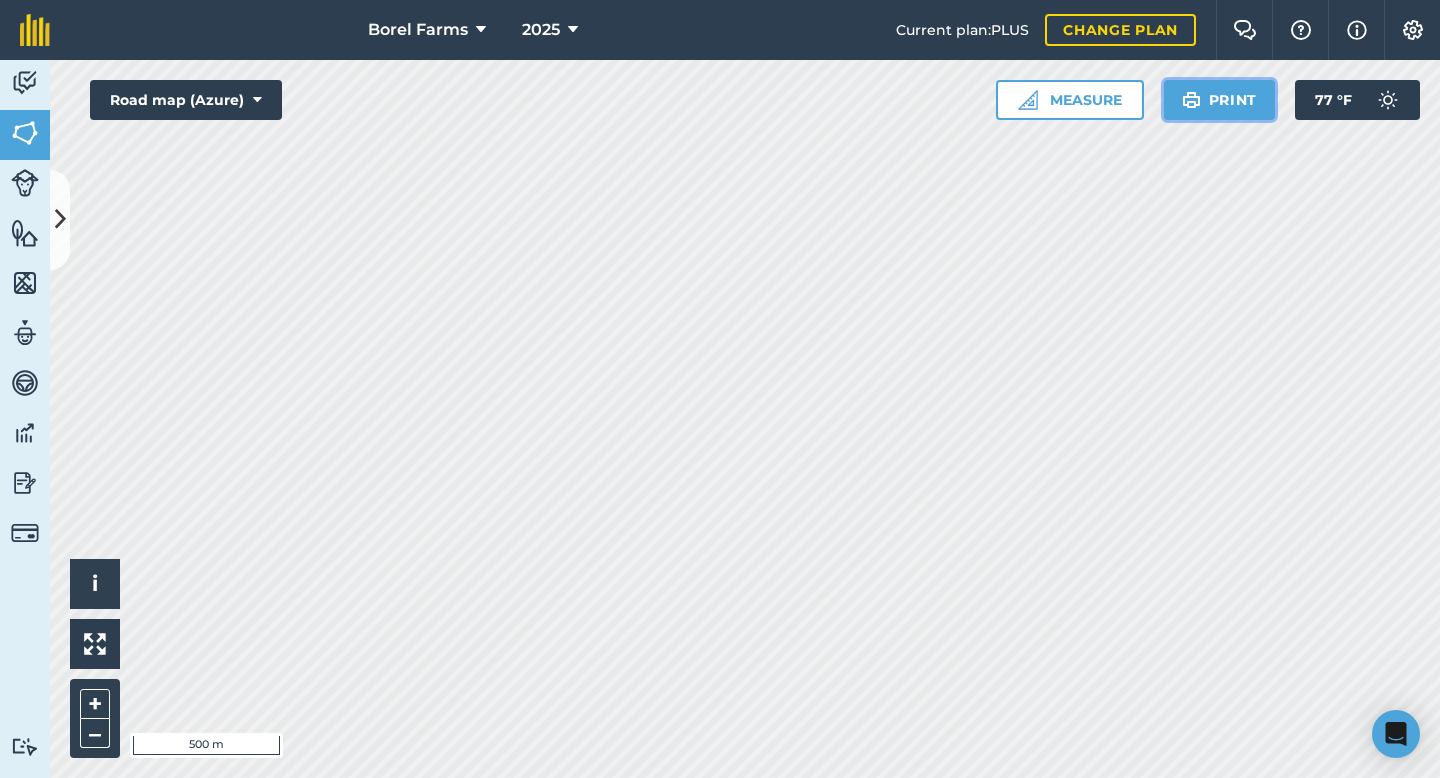 click on "Print" at bounding box center (1220, 100) 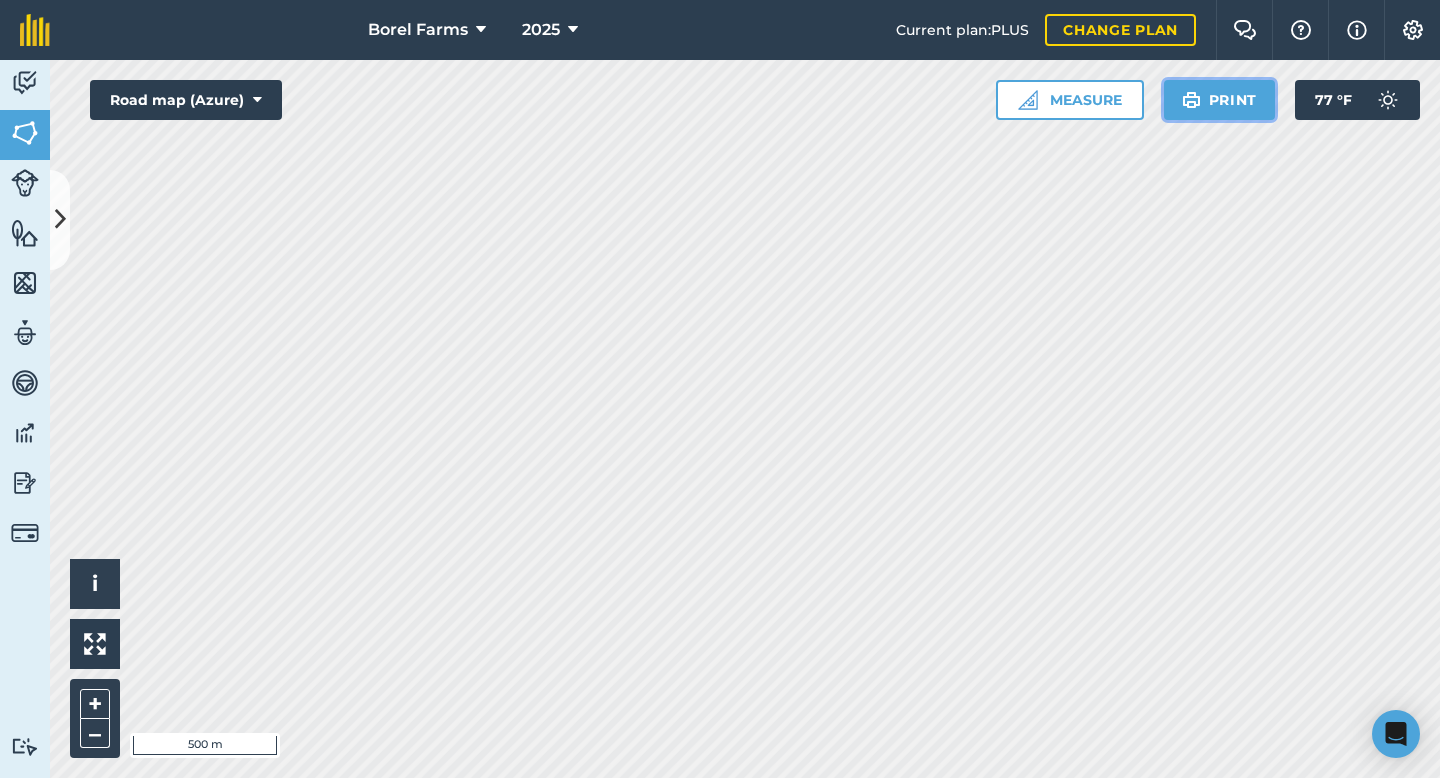 click on "Print" at bounding box center [1220, 100] 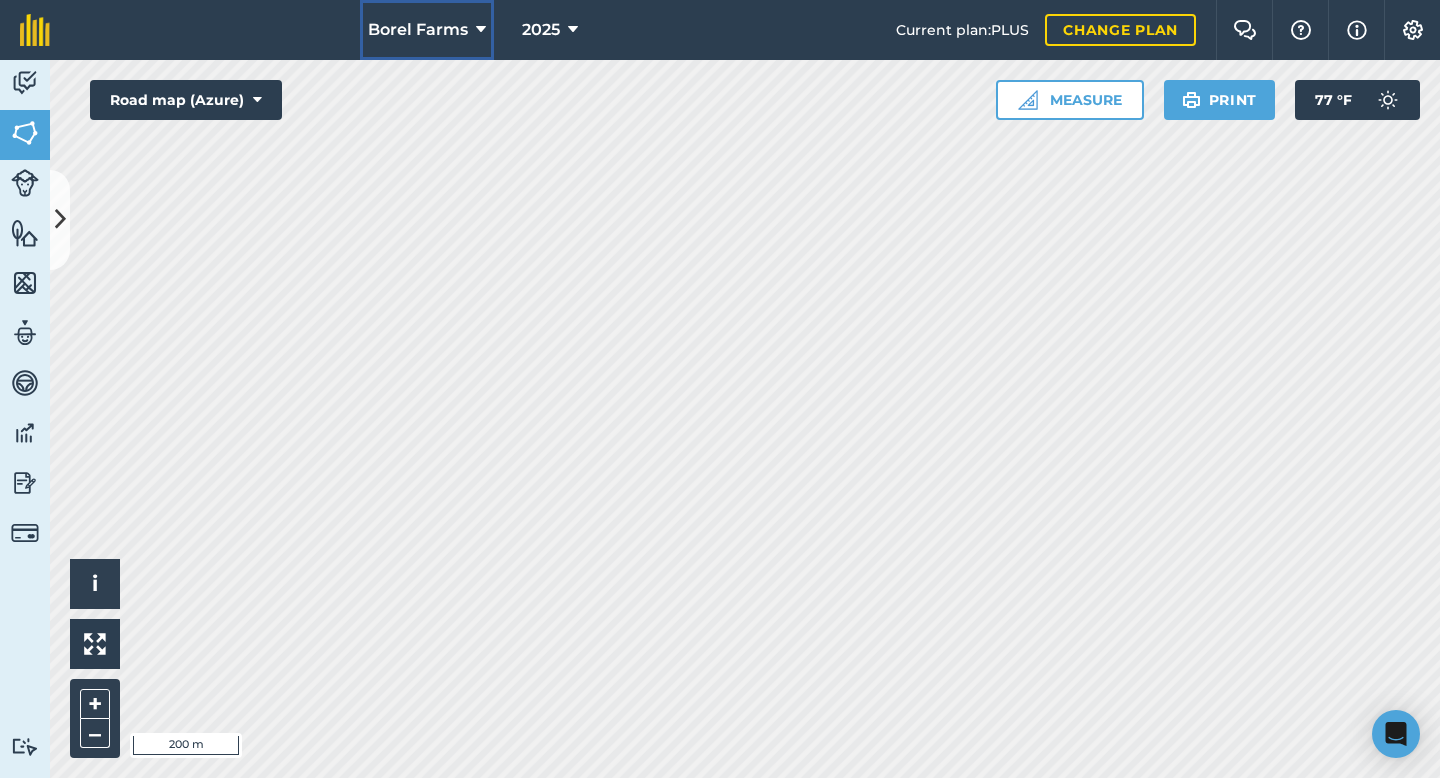 click on "Borel Farms" at bounding box center (418, 30) 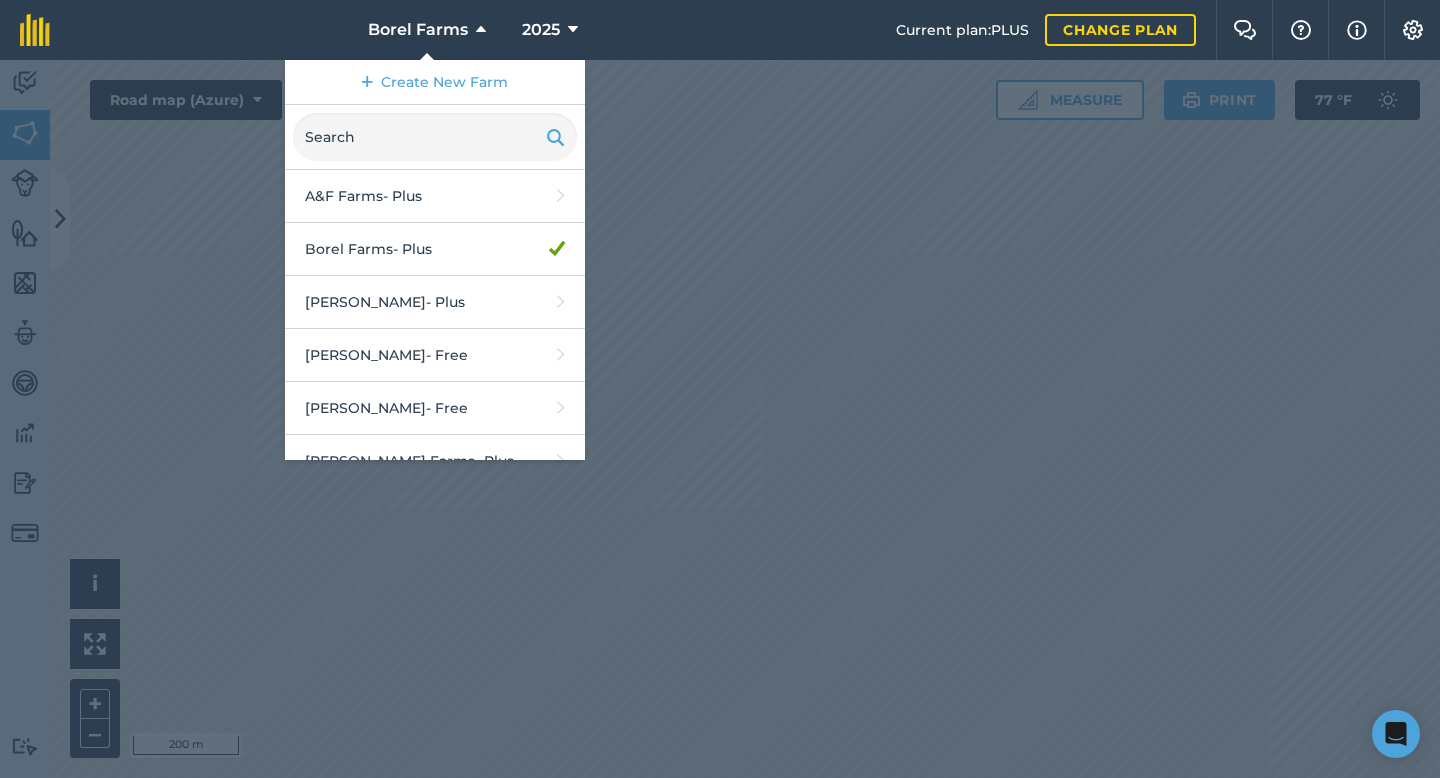 click on "[PERSON_NAME] Farms  - Plus" at bounding box center [435, 514] 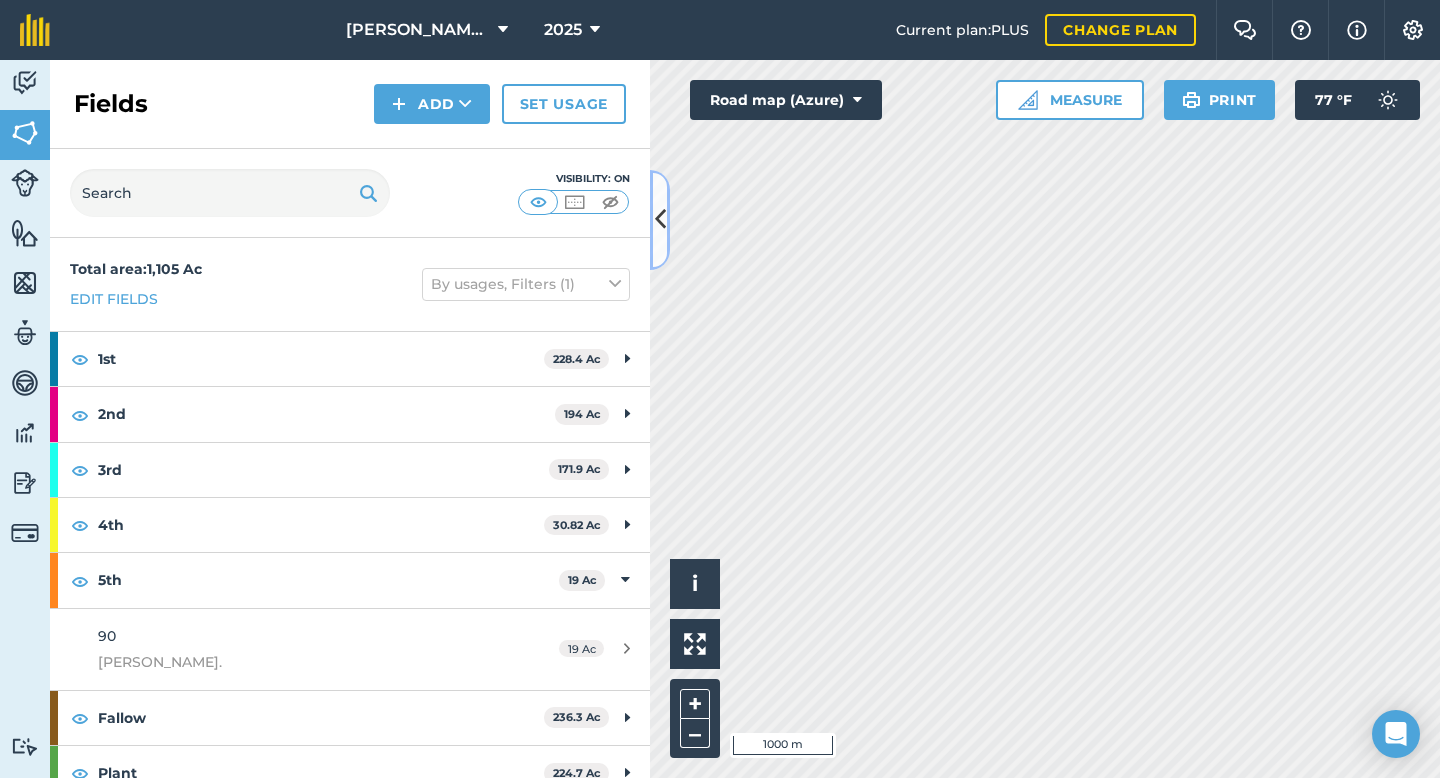 click at bounding box center (660, 219) 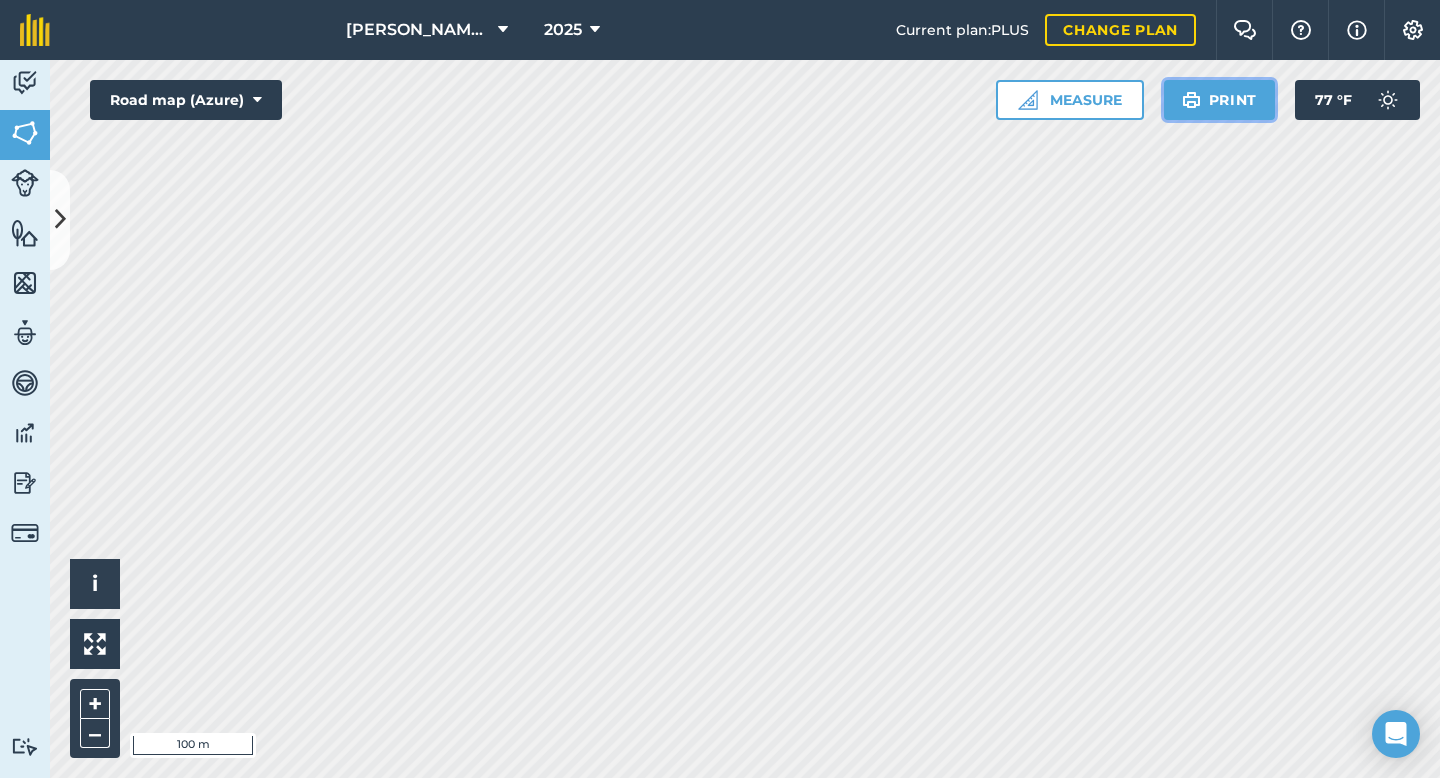 click on "Print" at bounding box center [1220, 100] 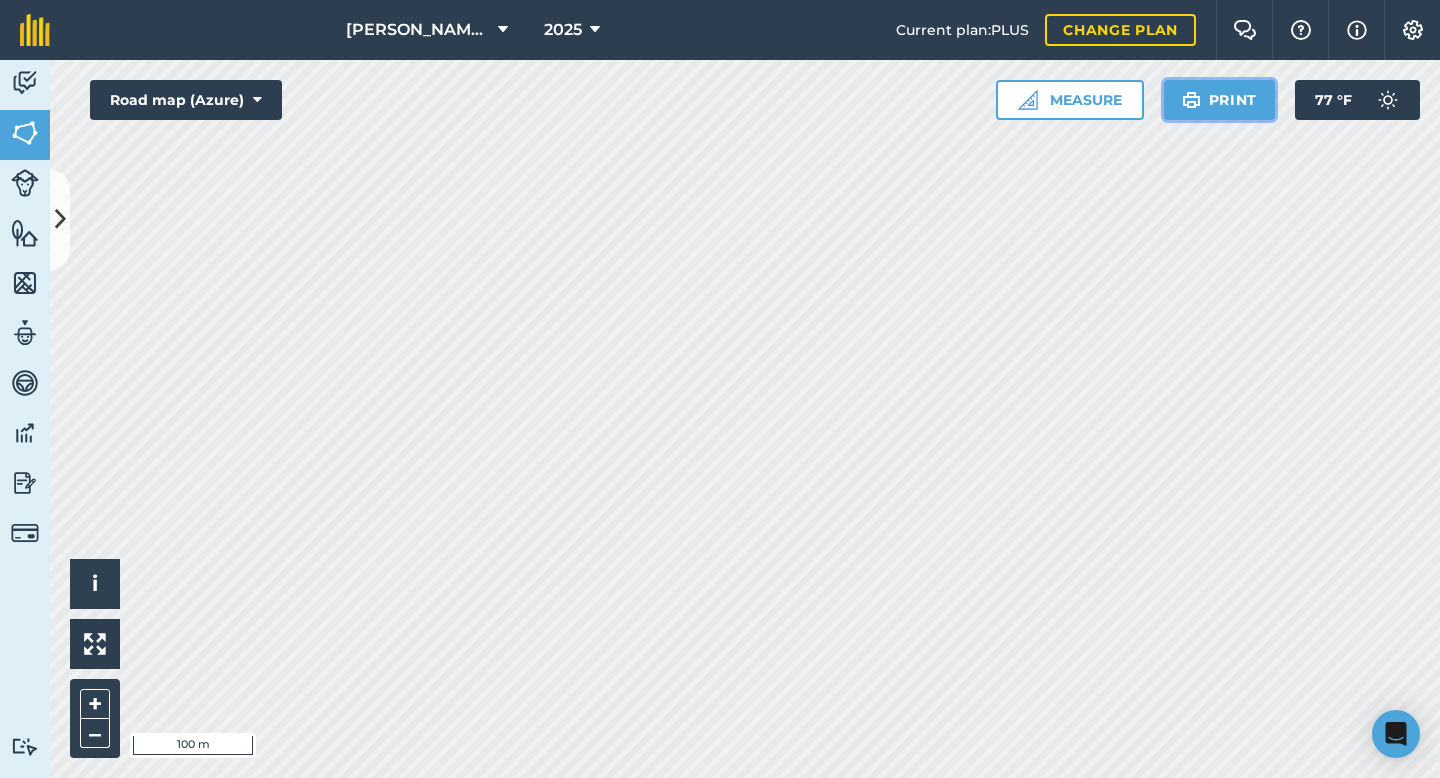 click on "Print" at bounding box center [1220, 100] 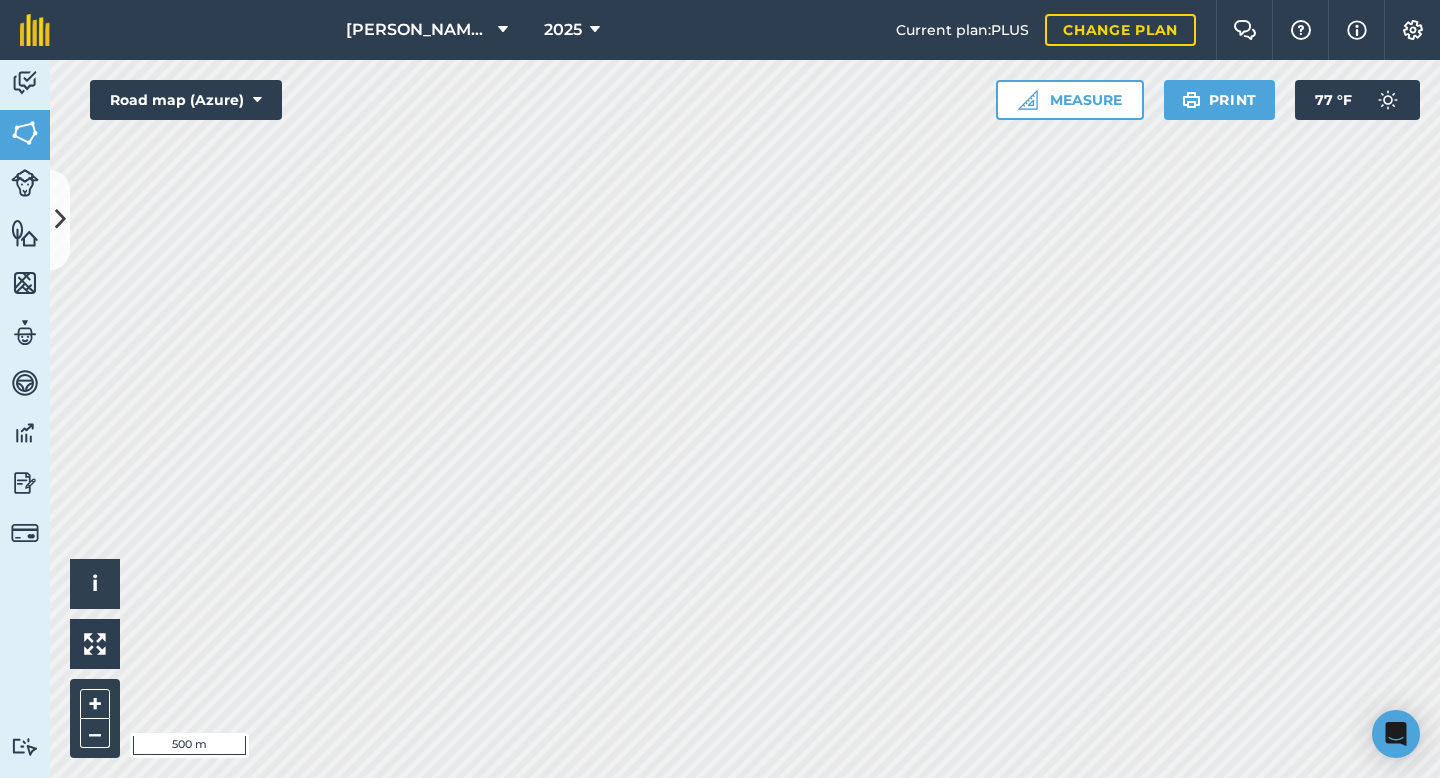 click on "[PERSON_NAME] Farms 2025 Current plan :  PLUS   Change plan Farm Chat Help Info Settings [PERSON_NAME] Farms  -  2025 Reproduced with the permission of  Microsoft Printed on  [DATE] Field usages No usage set 1st 2nd 3rd 4th 5th Fallow Plant Activity Fields Livestock Features Maps Team Vehicles Data Reporting Billing Tutorials Tutorials Fields   Add   Set usage Visibility: On Total area :  1,105   Ac Edit fields By usages, Filters (1) 1st 228.4   Ac 12 Shop 4.799   Ac 16 Shop 4.948   Ac 17 Shop 9.66   Ac 21 Shop 9.356   Ac 24 Shop 5.374   Ac 33 Shop 7.306   Ac 36 Shop 15.67   Ac 41 Section 28 Rd. 10.71   Ac 43 Section 28 Rd. 6.034   Ac 44 Section 28 Rd. 24.68   Ac 45 Section 28 Rd. 8.291   Ac 48 Section 28 Rd. [STREET_ADDRESS][PERSON_NAME] [STREET_ADDRESS][PERSON_NAME] [STREET_ADDRESS][PERSON_NAME] [STREET_ADDRESS][PERSON_NAME] [STREET_ADDRESS][PERSON_NAME] [STREET_ADDRESS][PERSON_NAME] [STREET_ADDRESS][PERSON_NAME] [STREET_ADDRESS][PERSON_NAME] [STREET_ADDRESS][PERSON_NAME] 2.482   Ac 96 [PERSON_NAME] 11.12   Ac 99 [PERSON_NAME] 9.7   Ac 101 [PERSON_NAME] 1.013" at bounding box center [720, 389] 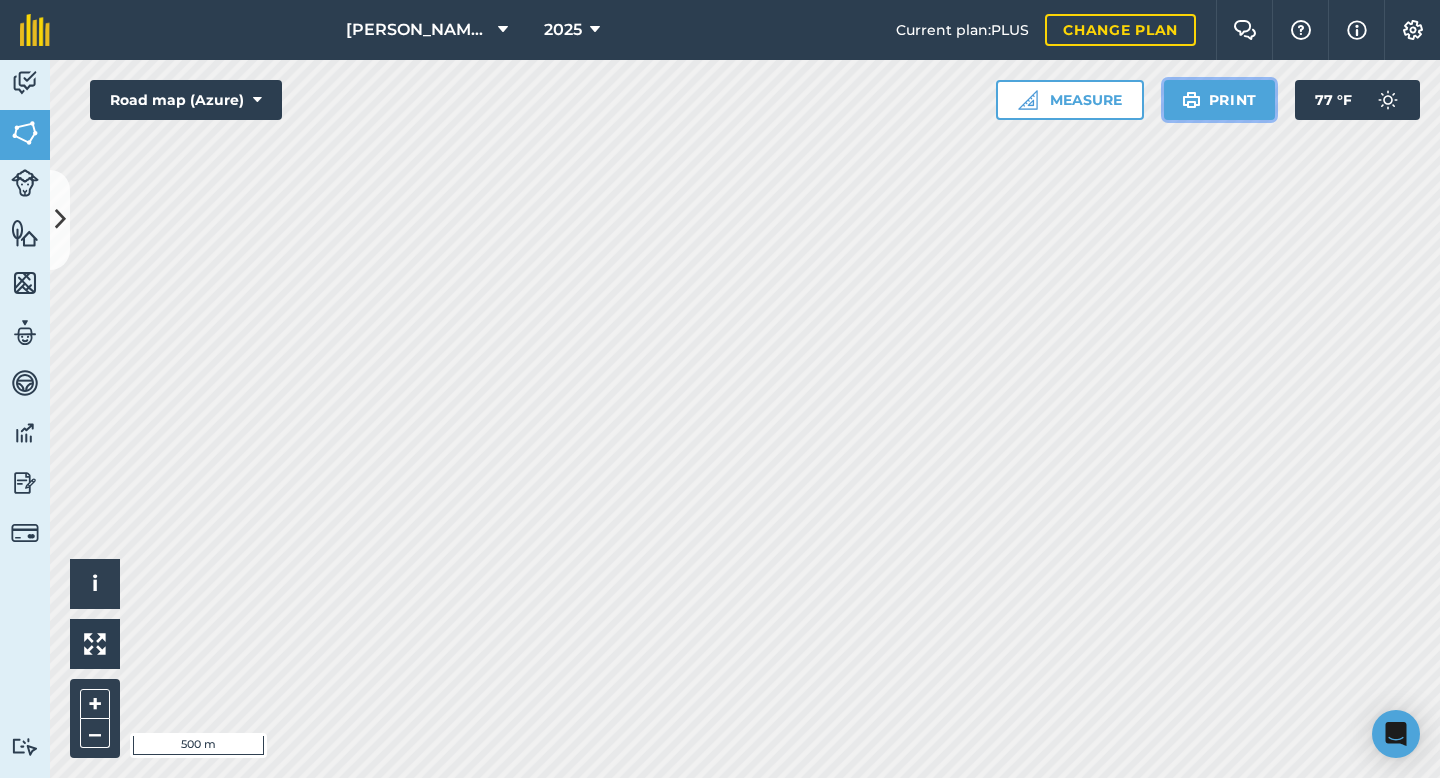 click on "Print" at bounding box center [1220, 100] 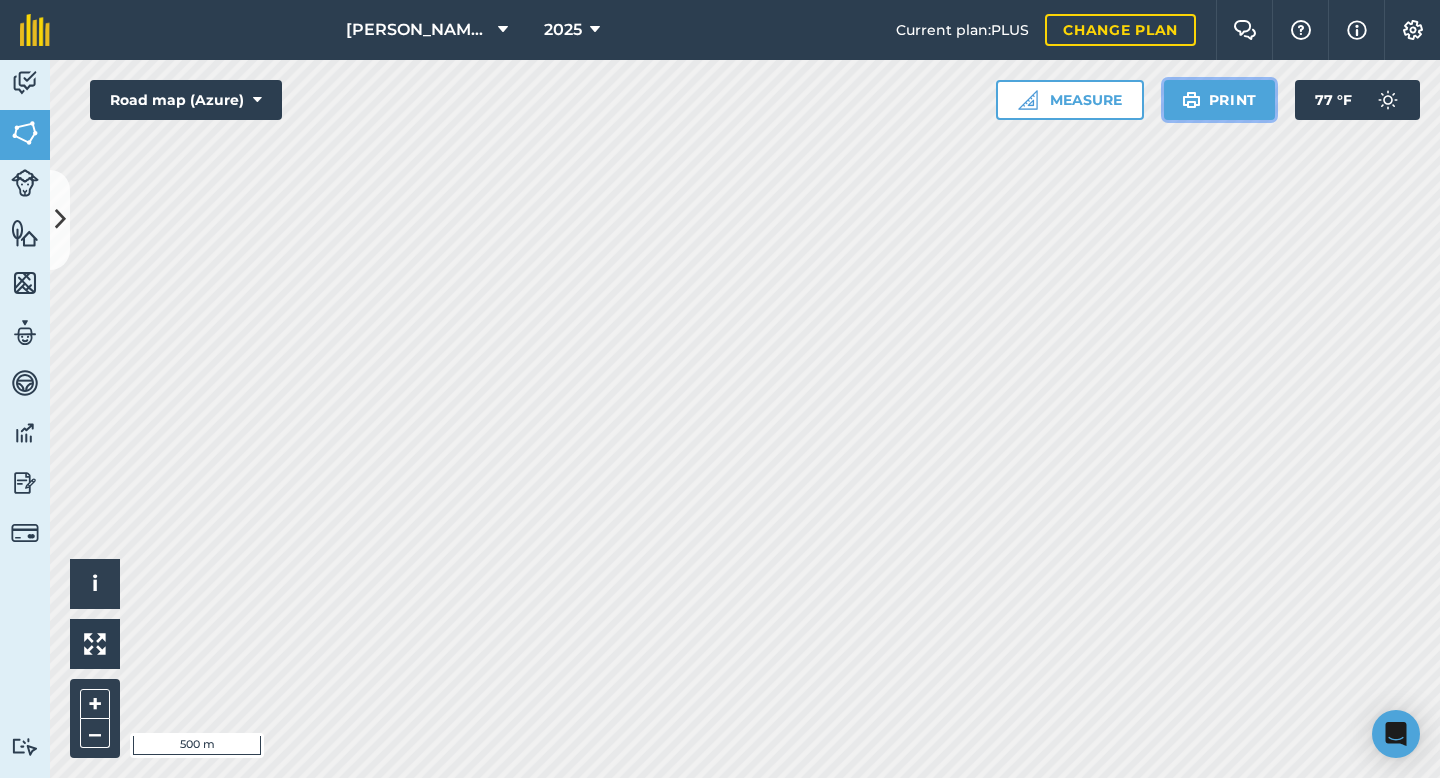 click on "Print" at bounding box center [1220, 100] 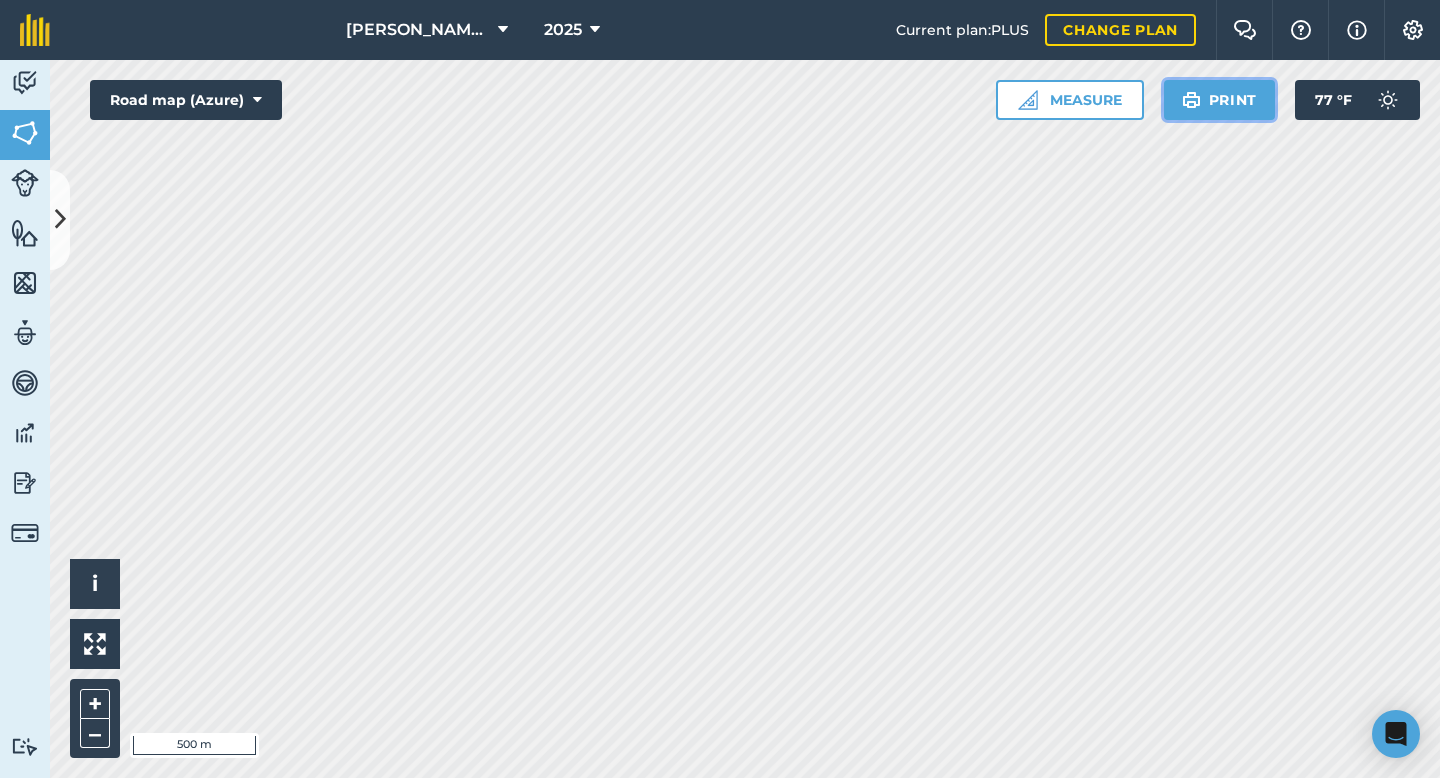 click on "Print" at bounding box center [1220, 100] 